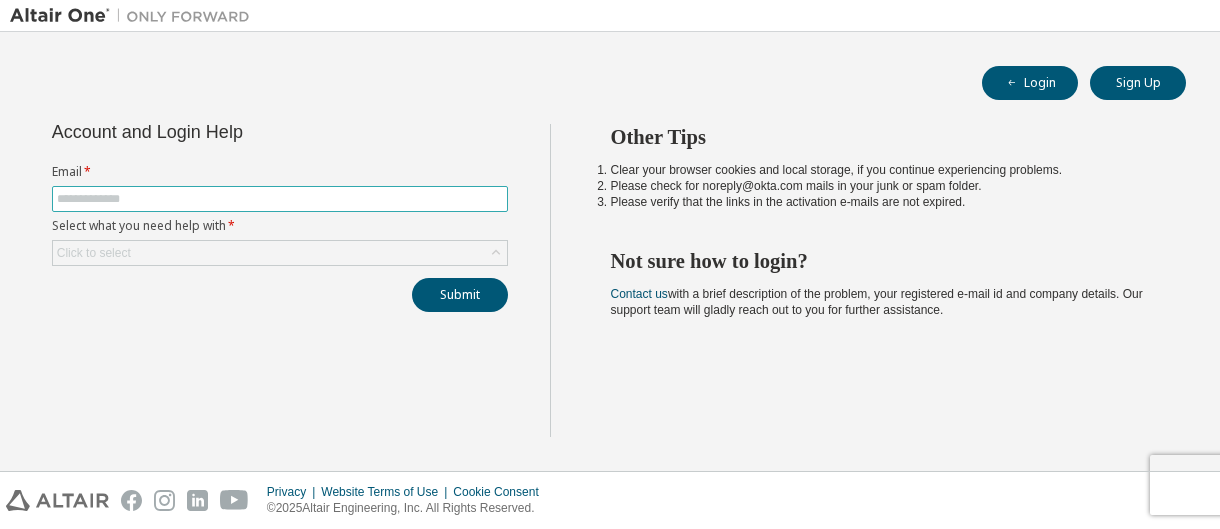 scroll, scrollTop: 0, scrollLeft: 0, axis: both 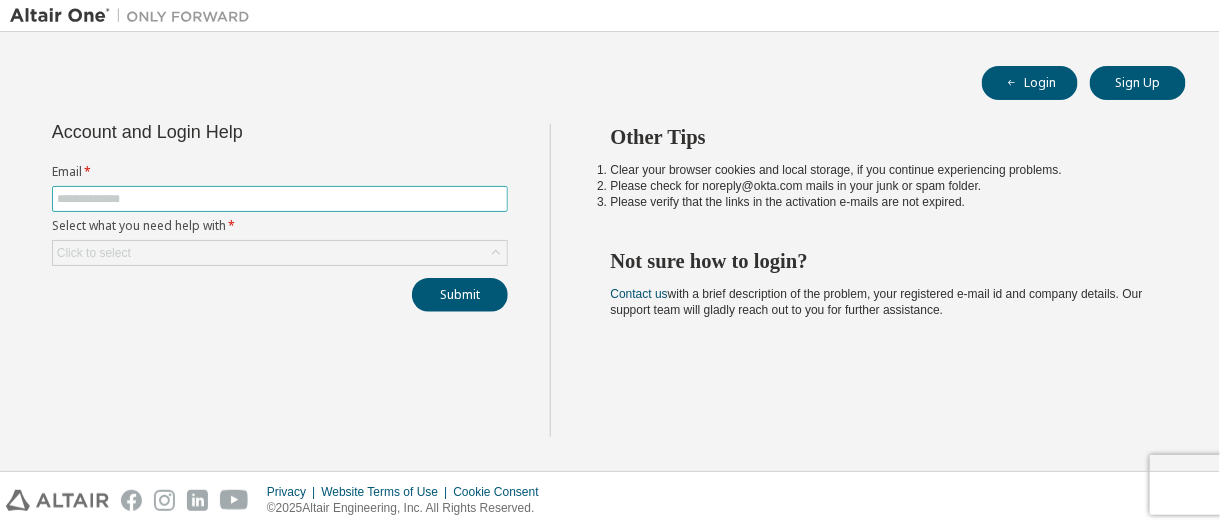 click at bounding box center [280, 199] 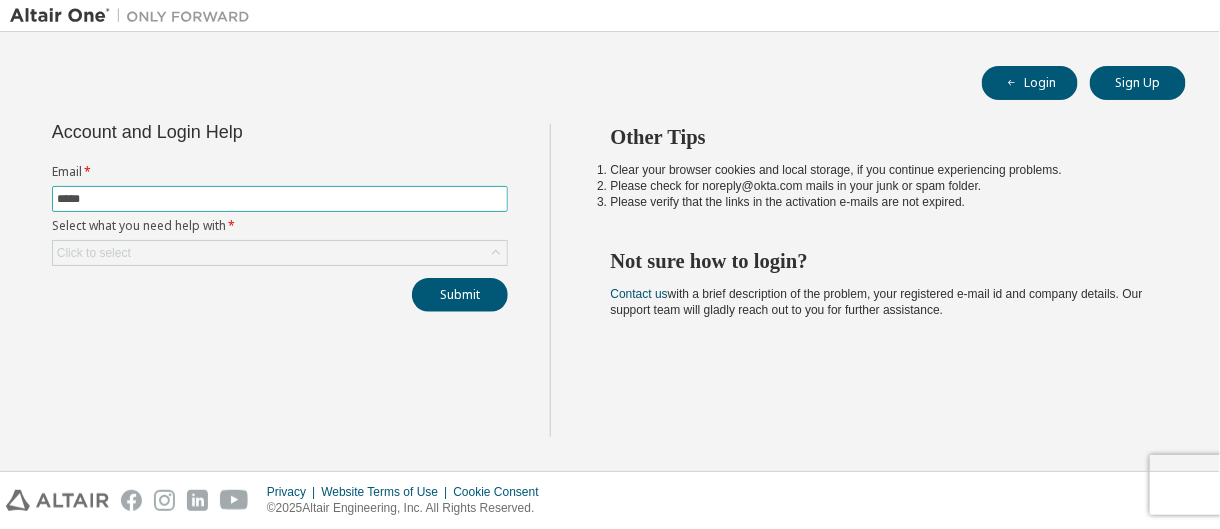 type on "**********" 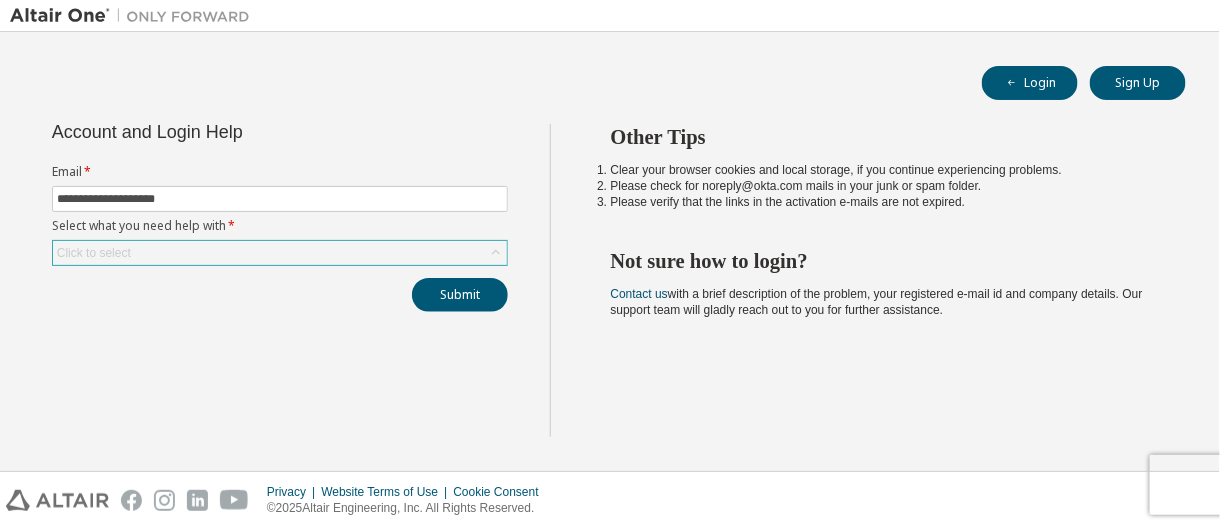 click on "Click to select" at bounding box center [280, 253] 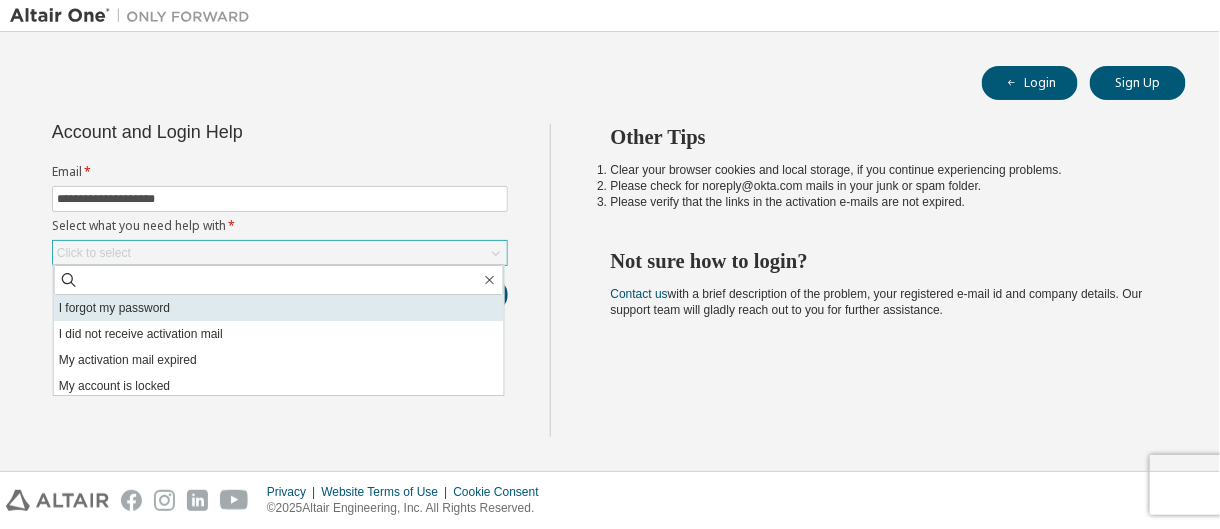 click on "I forgot my password" at bounding box center [279, 308] 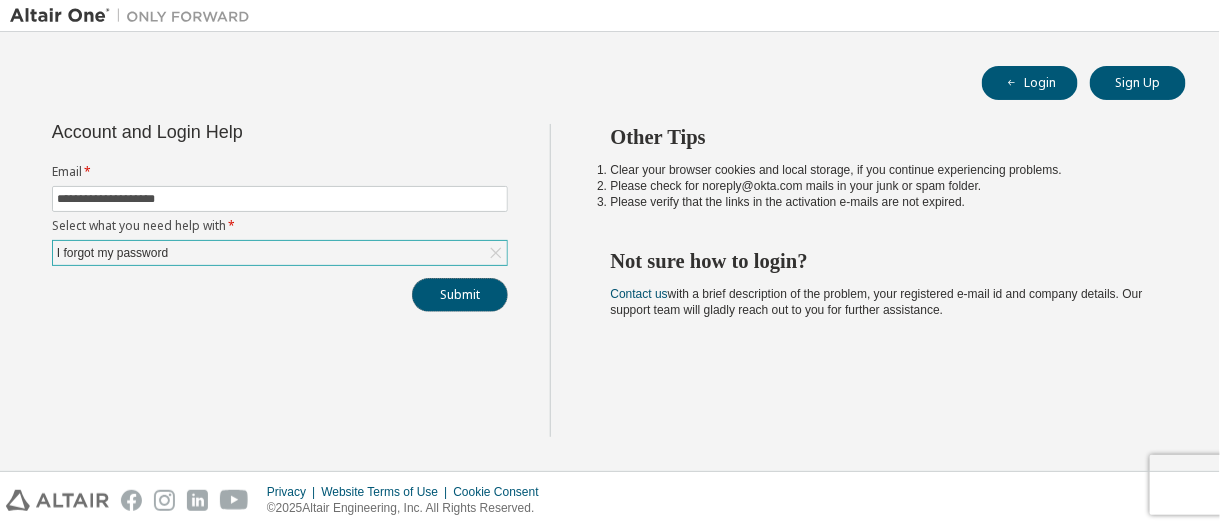 click on "Submit" at bounding box center (460, 295) 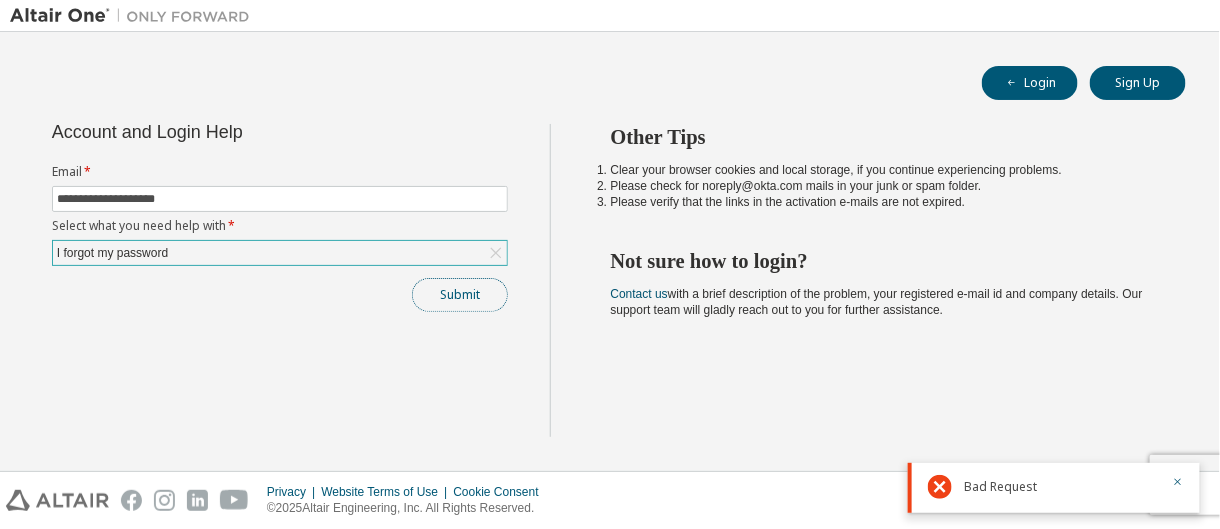 click on "Submit" at bounding box center [460, 295] 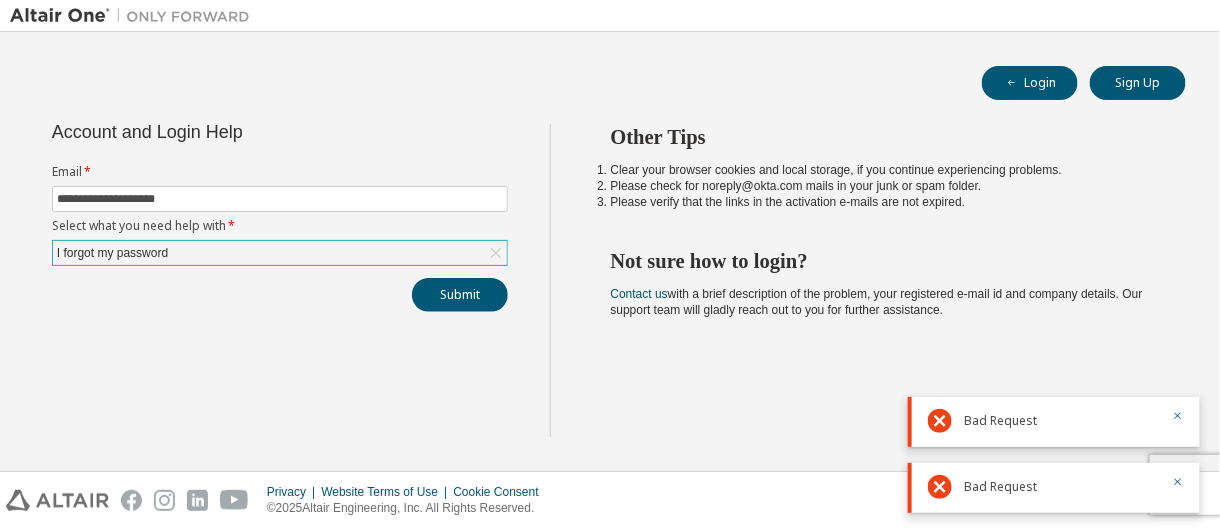 click on "I forgot my password" at bounding box center [280, 253] 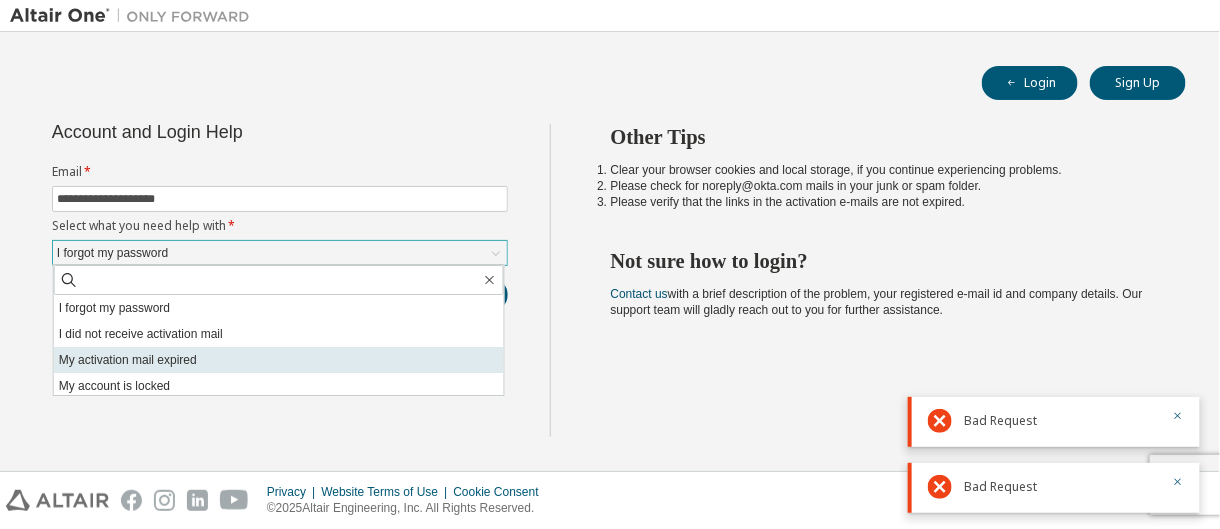 scroll, scrollTop: 56, scrollLeft: 0, axis: vertical 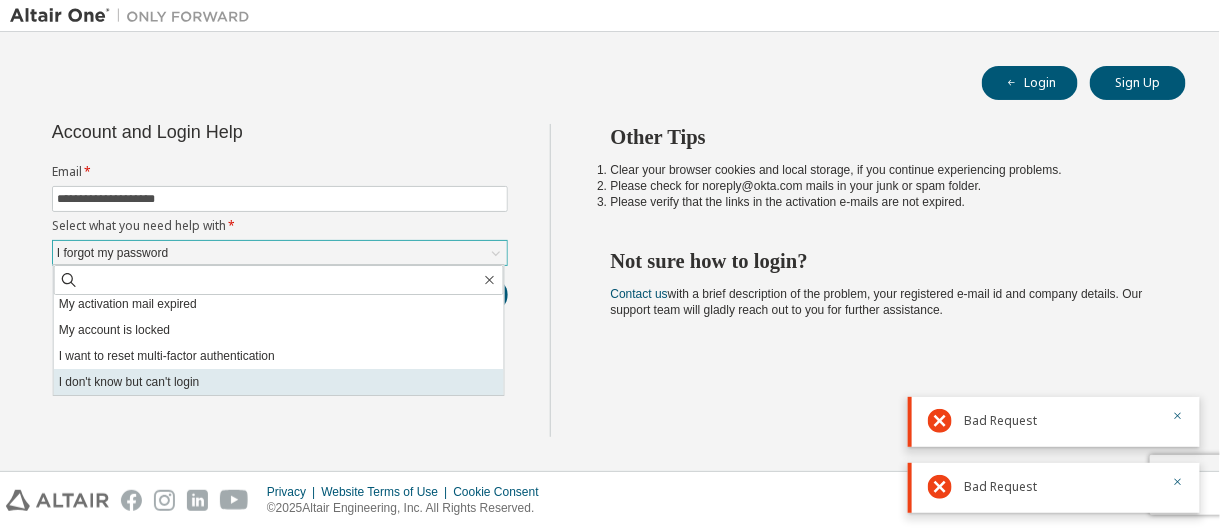click on "I don't know but can't login" at bounding box center (279, 382) 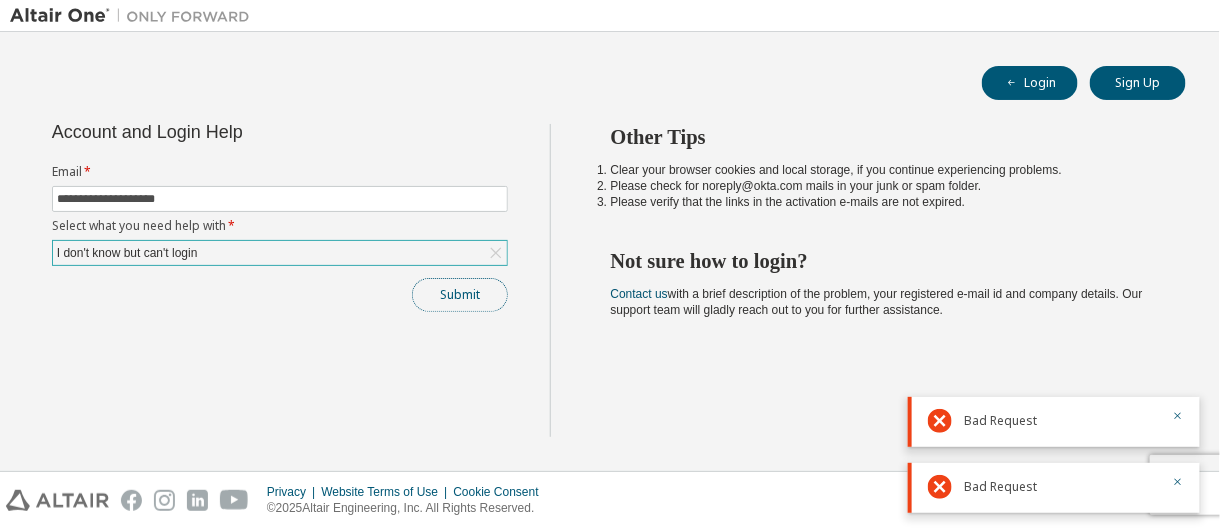 click on "Submit" at bounding box center (460, 295) 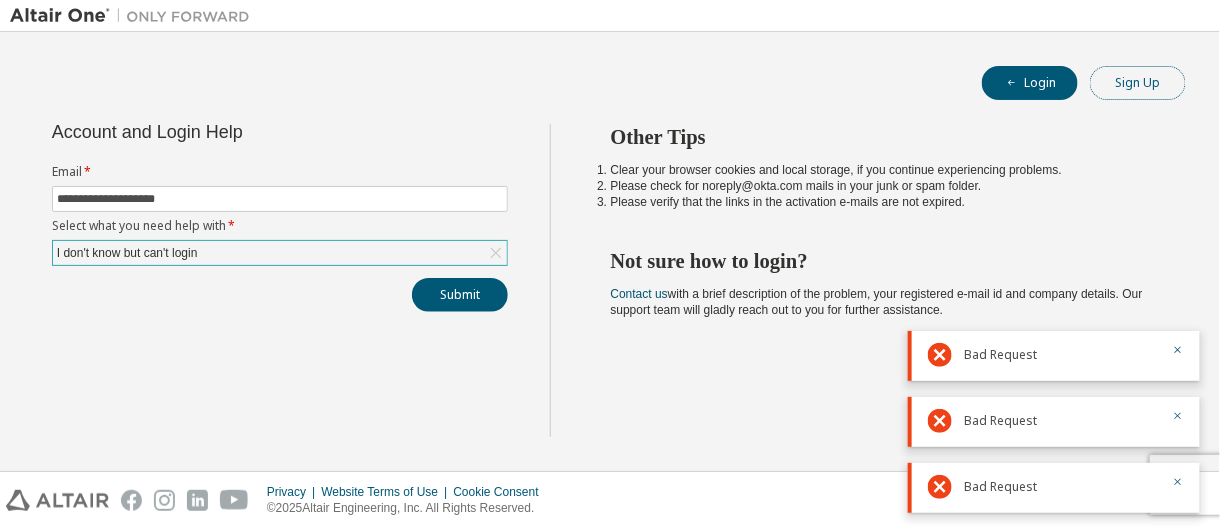 click on "Sign Up" at bounding box center (1138, 83) 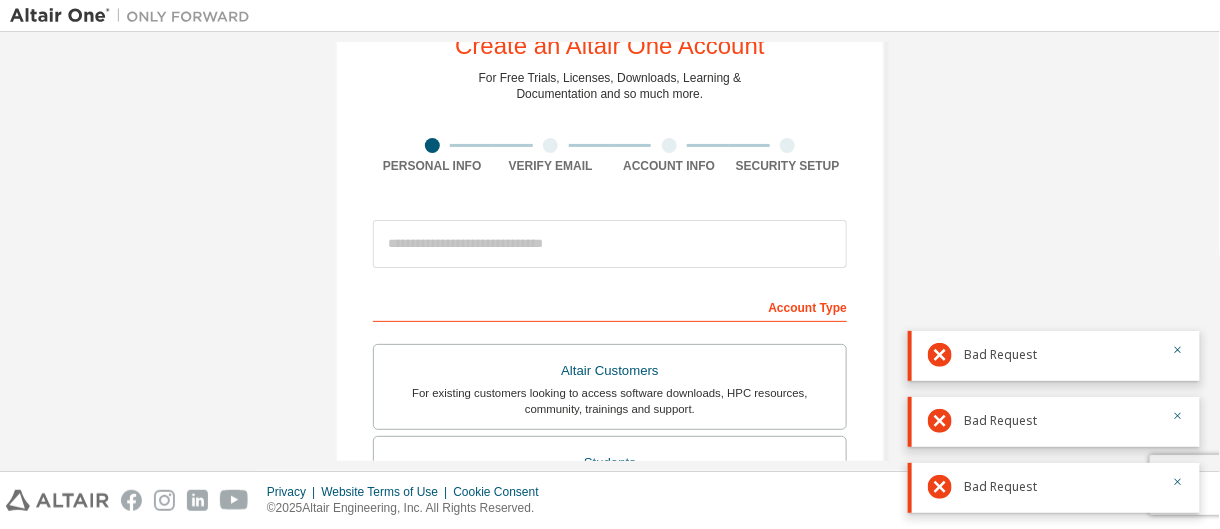 scroll, scrollTop: 100, scrollLeft: 0, axis: vertical 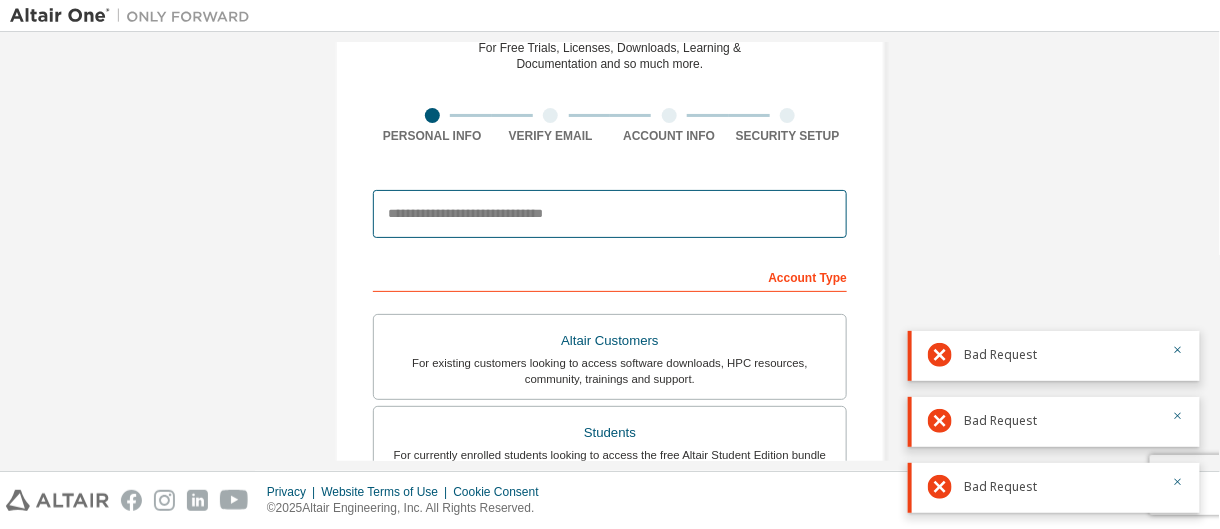 click at bounding box center (610, 214) 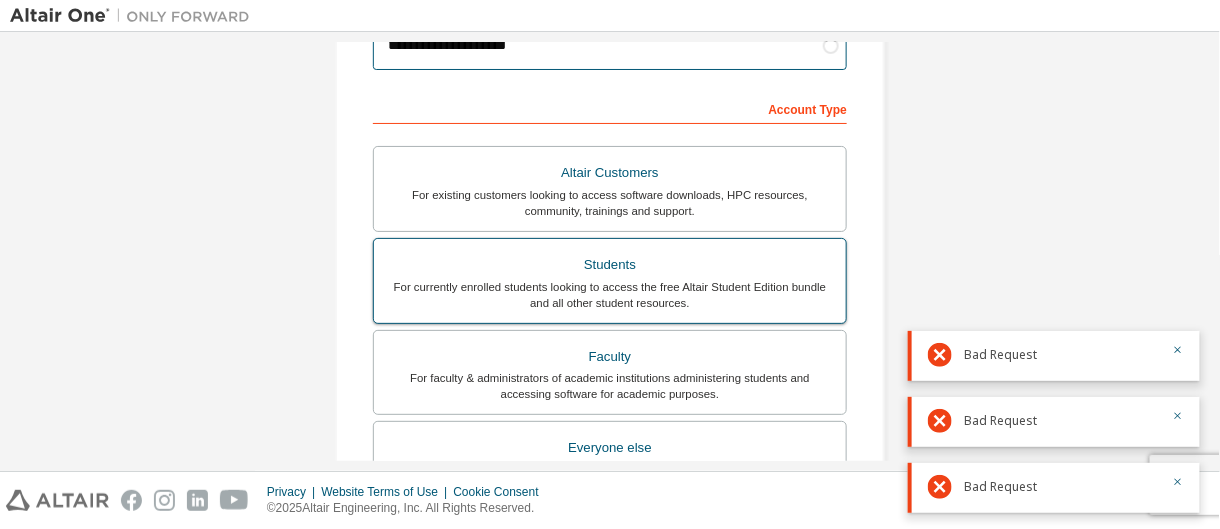 scroll, scrollTop: 300, scrollLeft: 0, axis: vertical 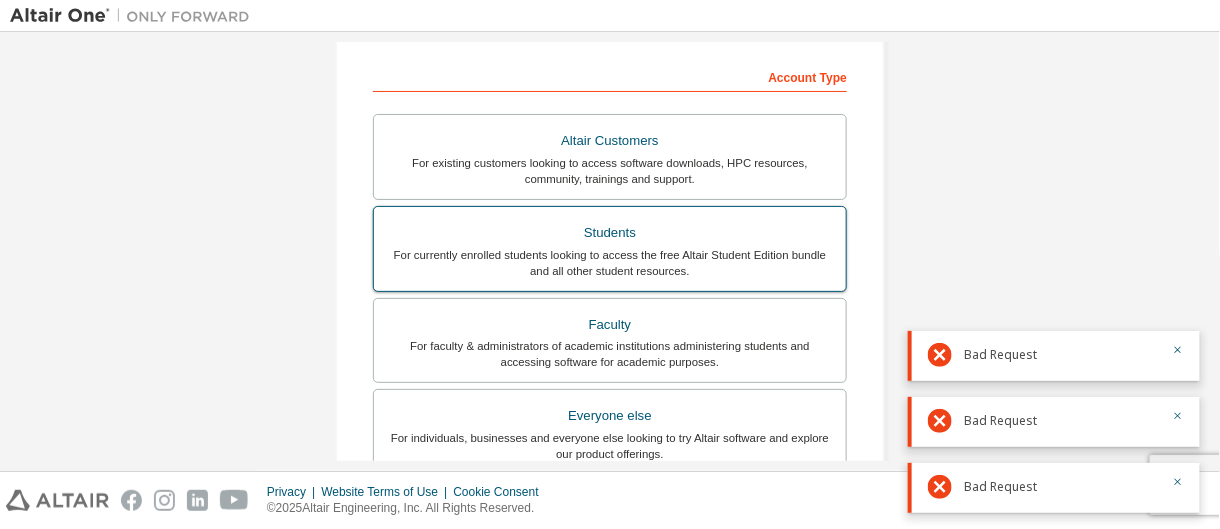click on "For currently enrolled students looking to access the free Altair Student Edition bundle and all other student resources." at bounding box center (610, 263) 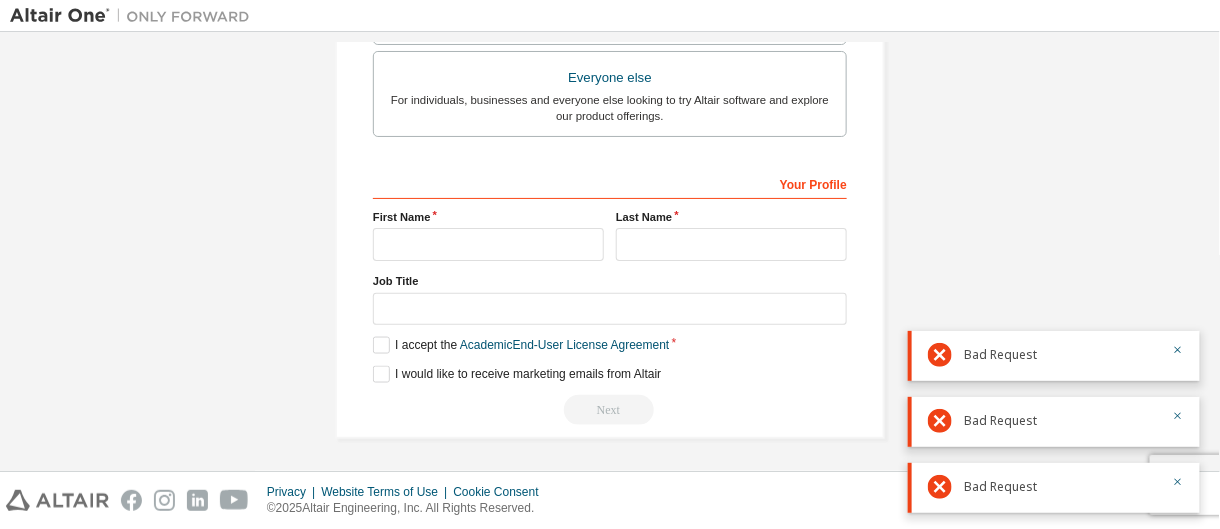 scroll, scrollTop: 206, scrollLeft: 0, axis: vertical 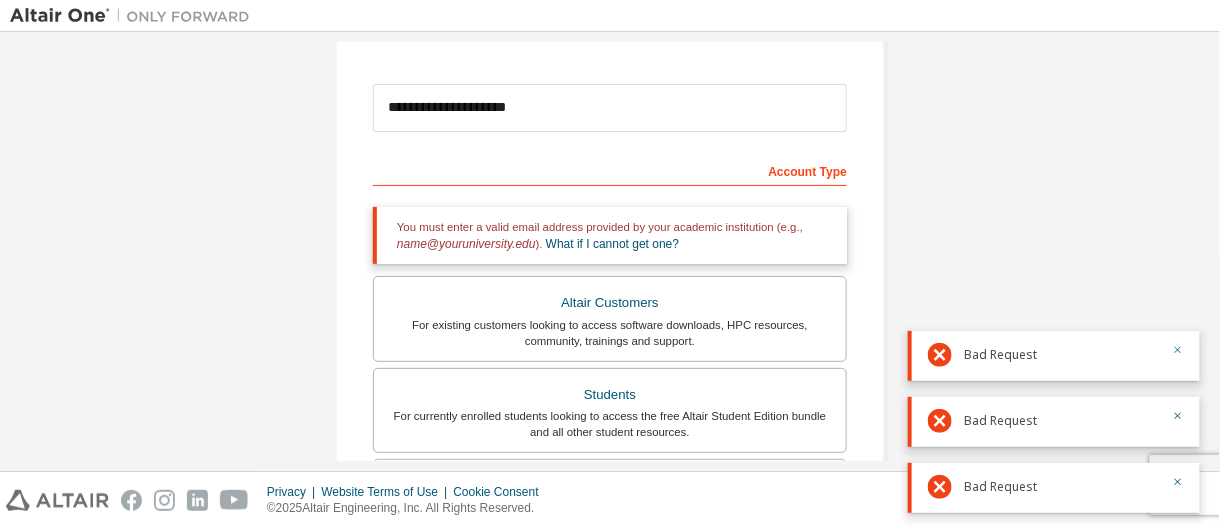 click 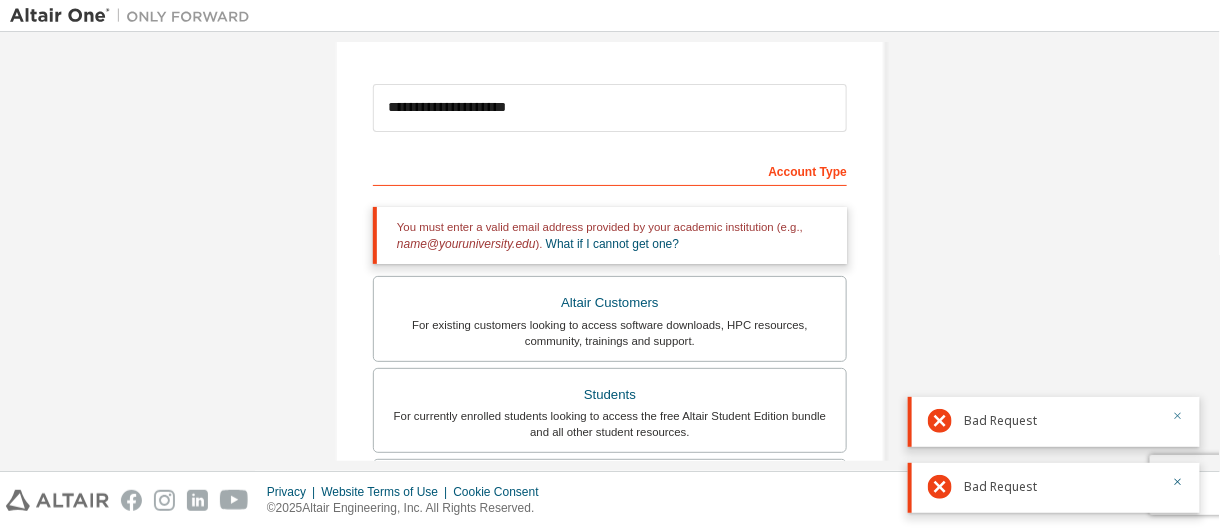 click 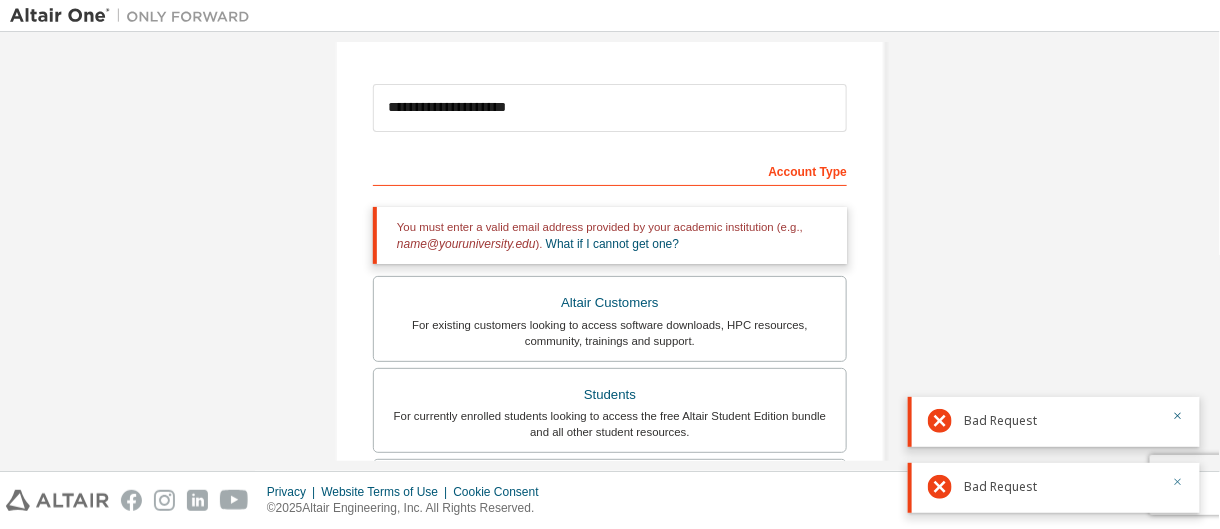click 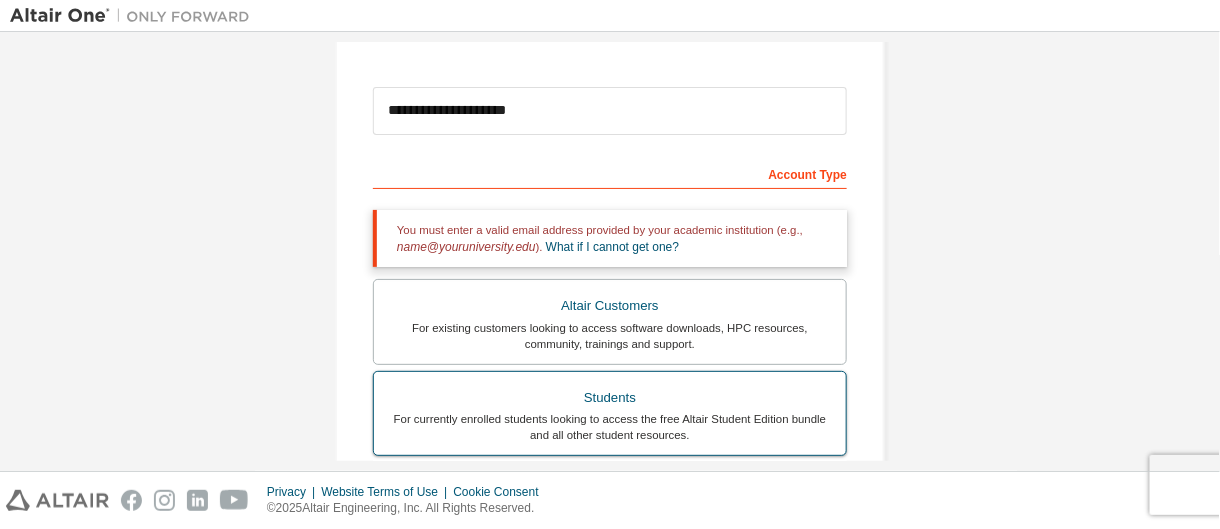 scroll, scrollTop: 400, scrollLeft: 0, axis: vertical 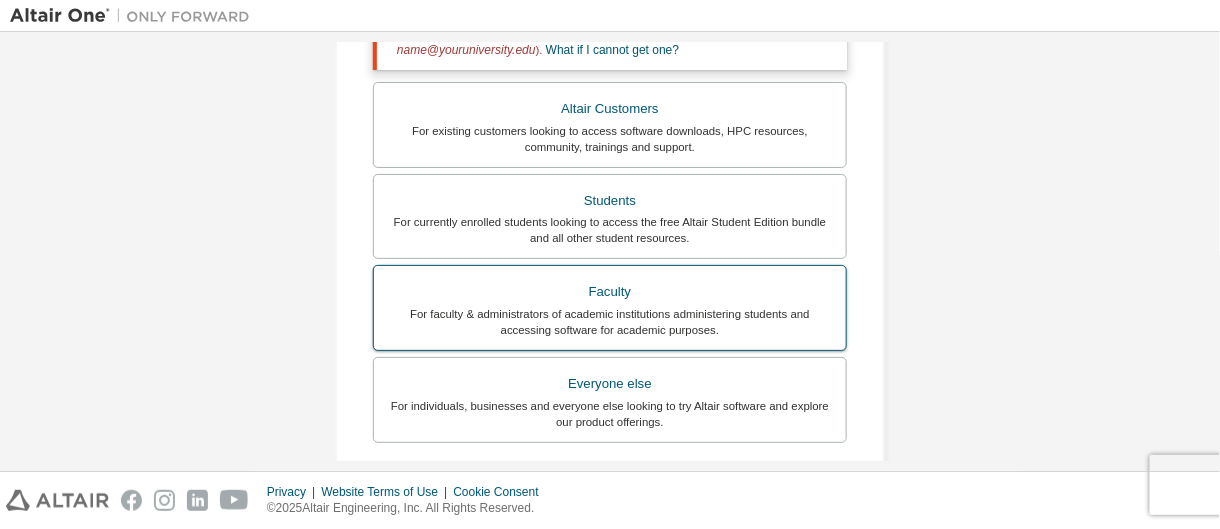 click on "Faculty" at bounding box center [610, 292] 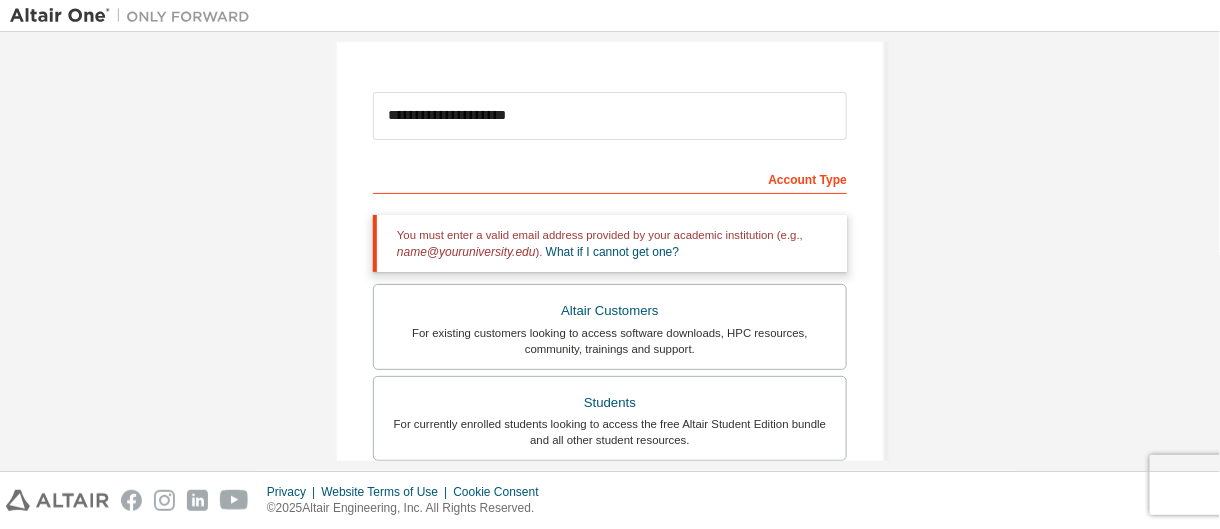 scroll, scrollTop: 0, scrollLeft: 0, axis: both 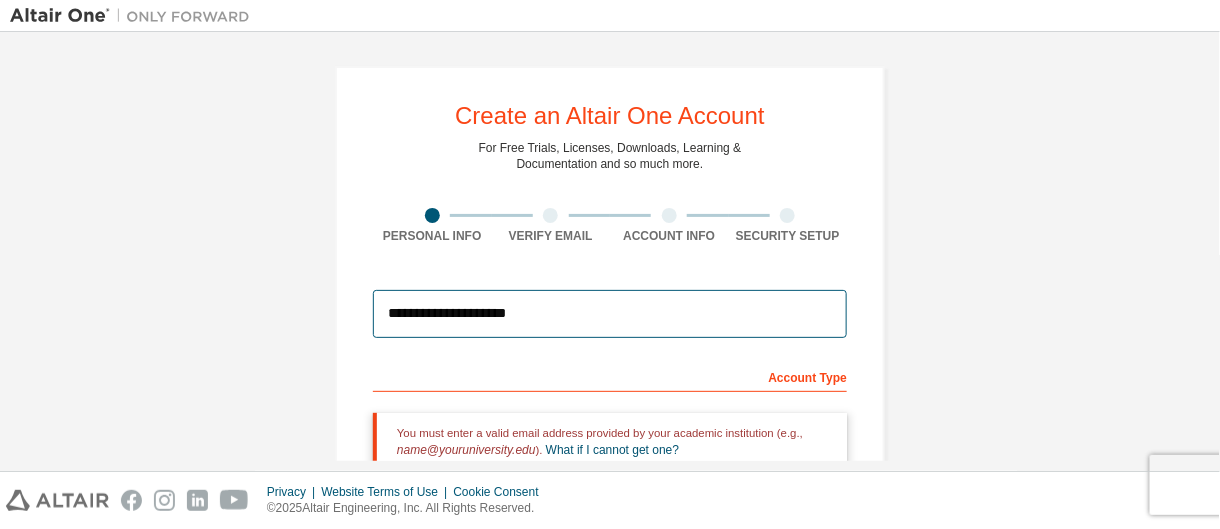 click on "**********" at bounding box center [610, 314] 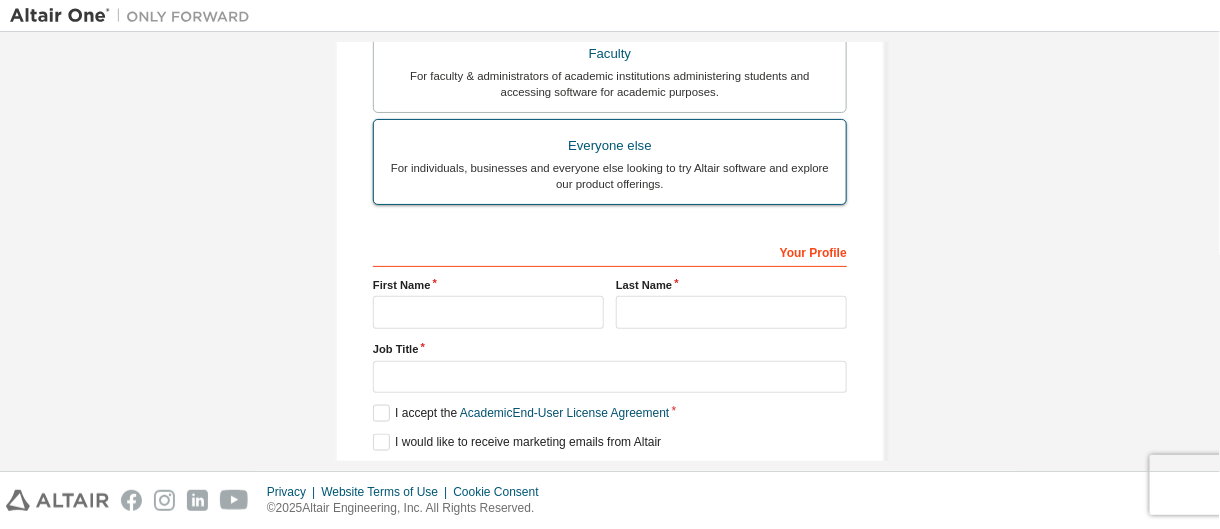 scroll, scrollTop: 700, scrollLeft: 0, axis: vertical 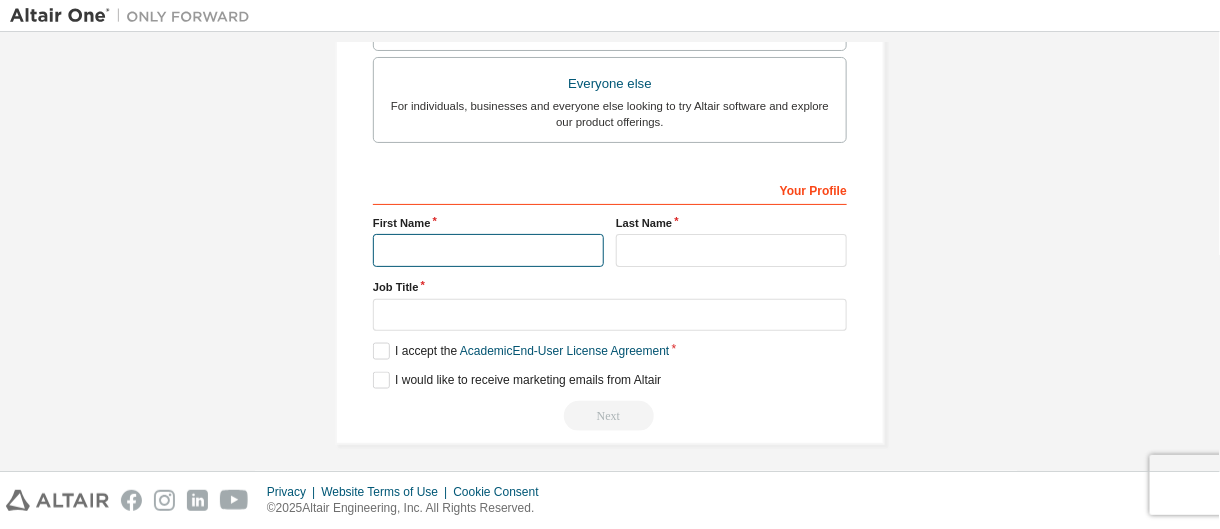 click at bounding box center [488, 250] 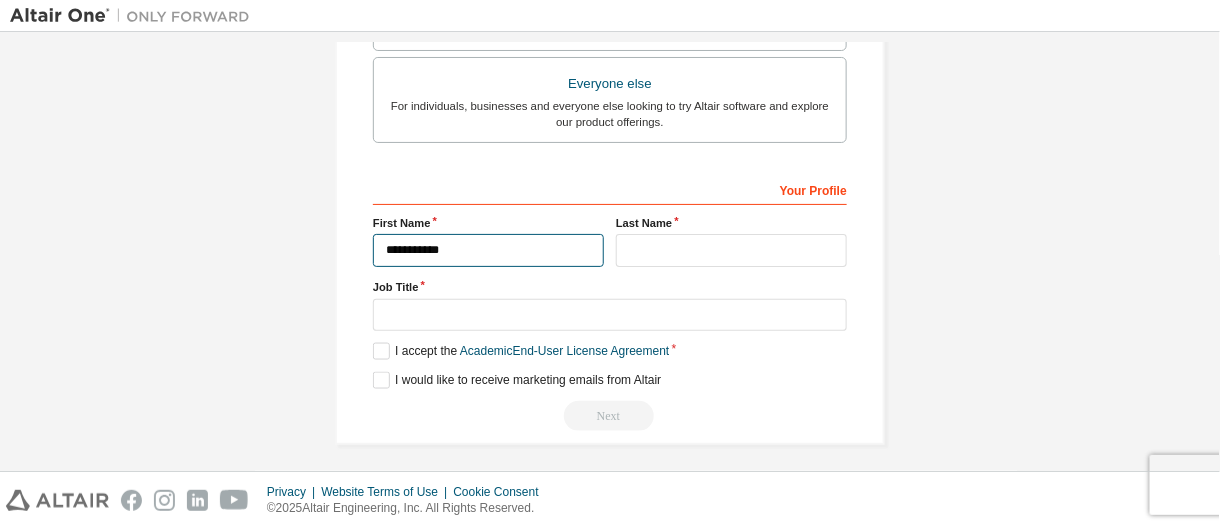 type on "**********" 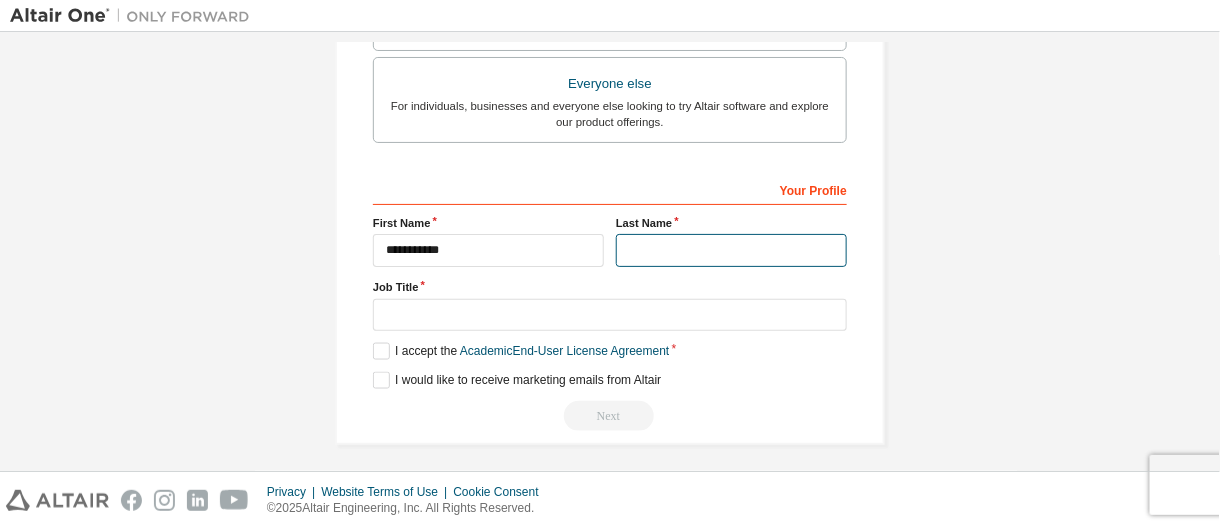 click at bounding box center [731, 250] 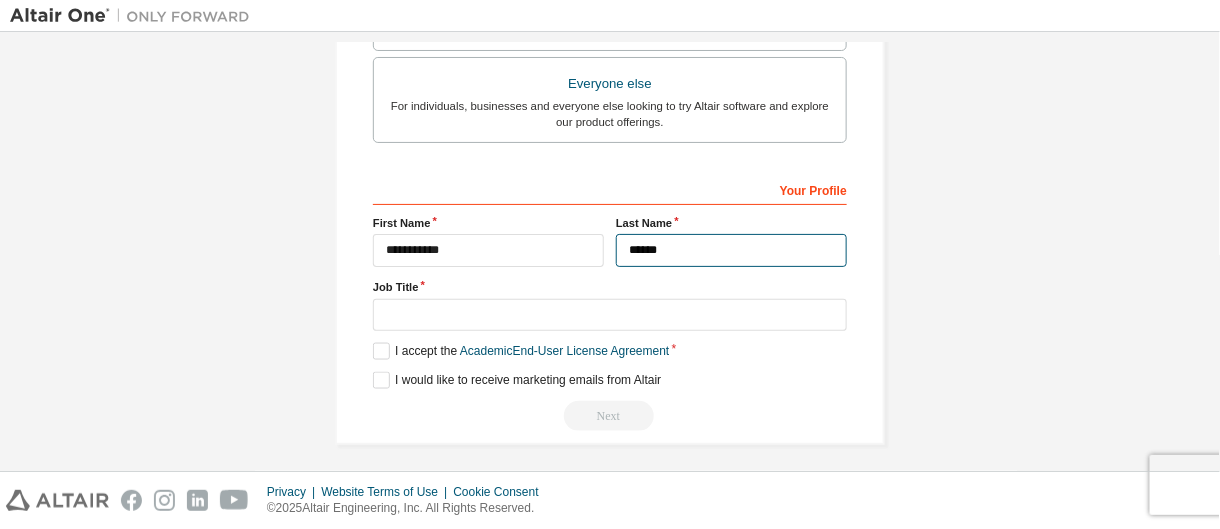 type on "******" 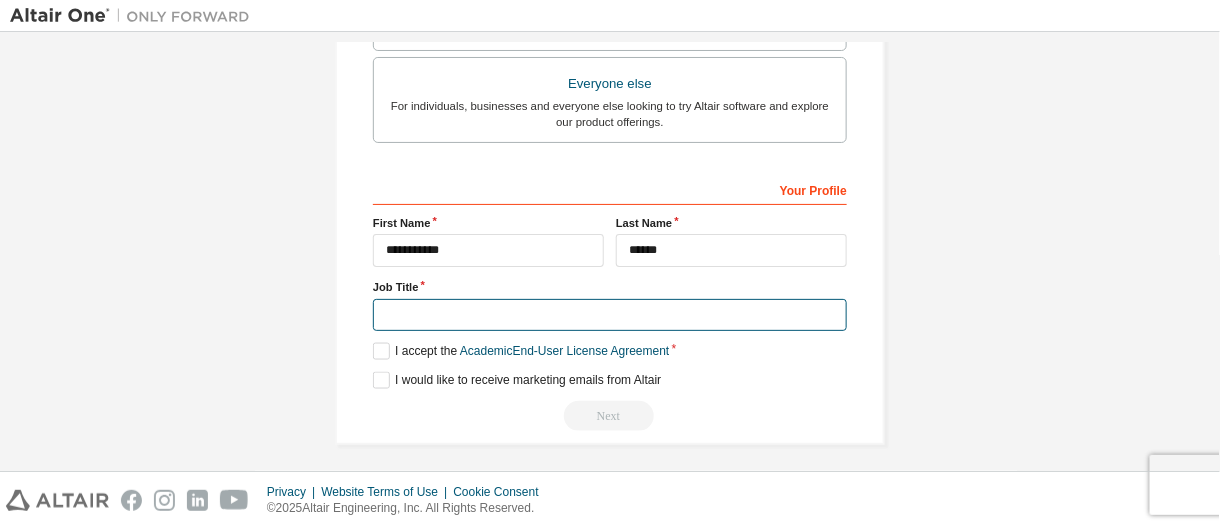 click at bounding box center (610, 315) 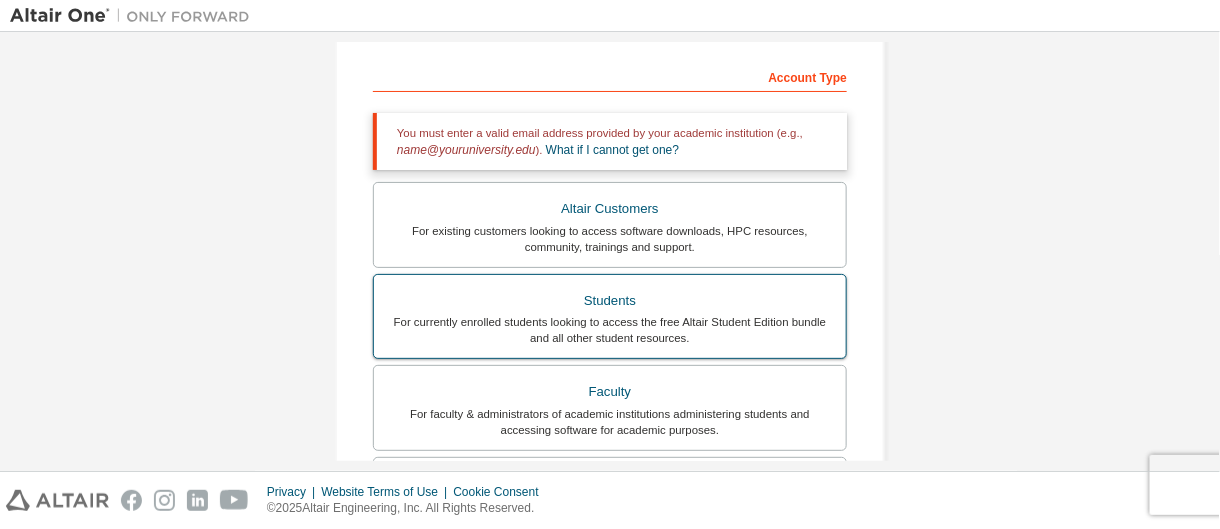 click on "Students" at bounding box center [610, 301] 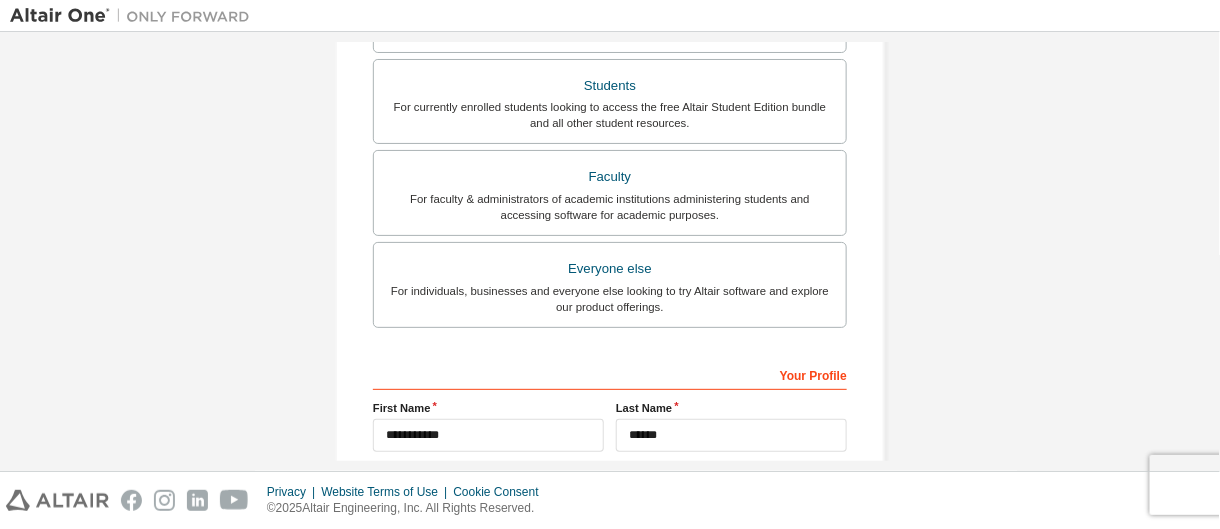 scroll, scrollTop: 706, scrollLeft: 0, axis: vertical 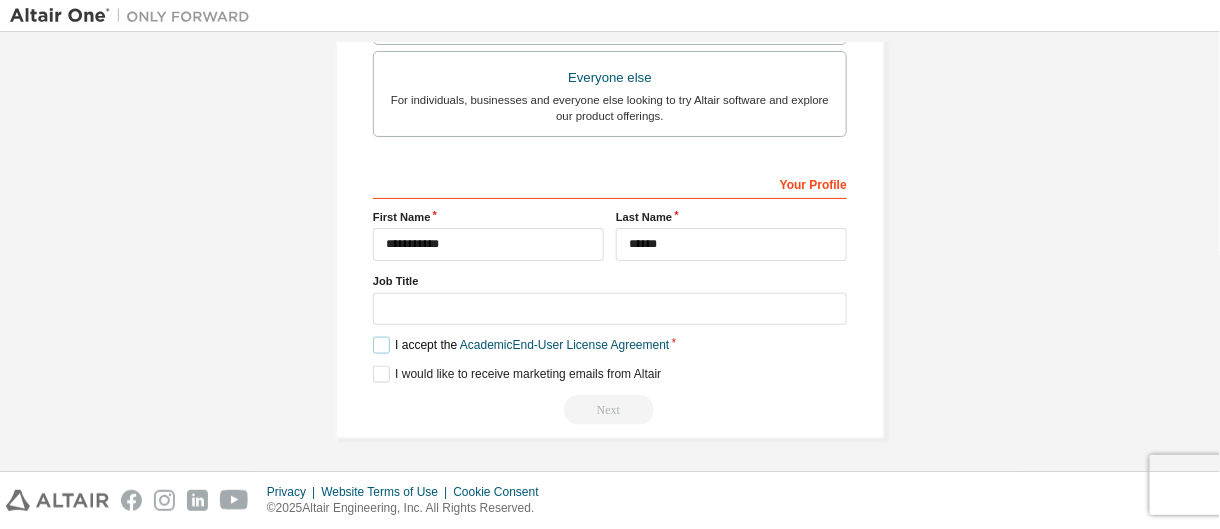 click on "I accept the   Academic   End-User License Agreement" at bounding box center (521, 345) 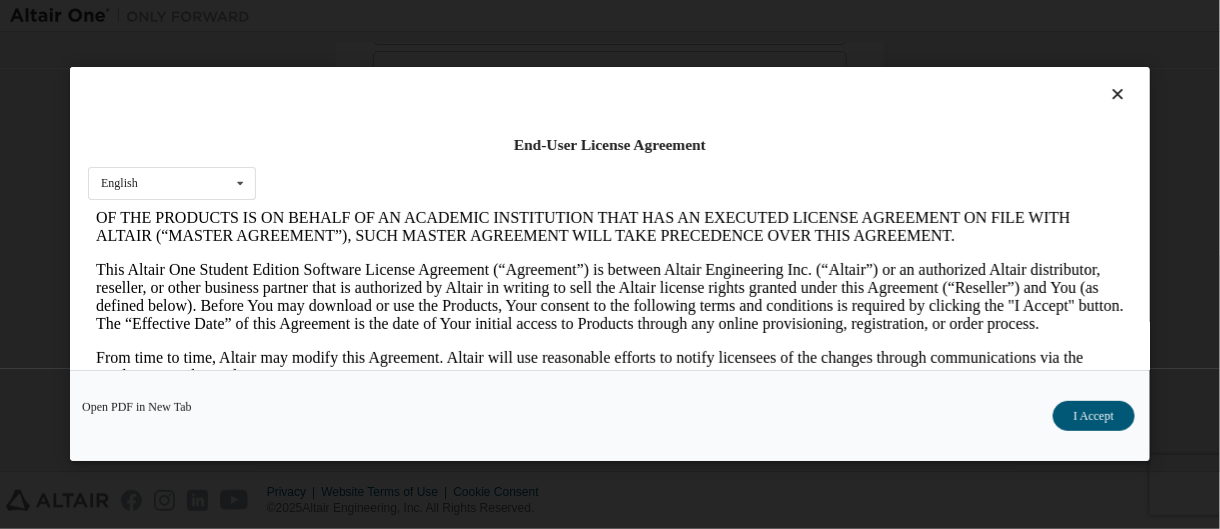 scroll, scrollTop: 600, scrollLeft: 0, axis: vertical 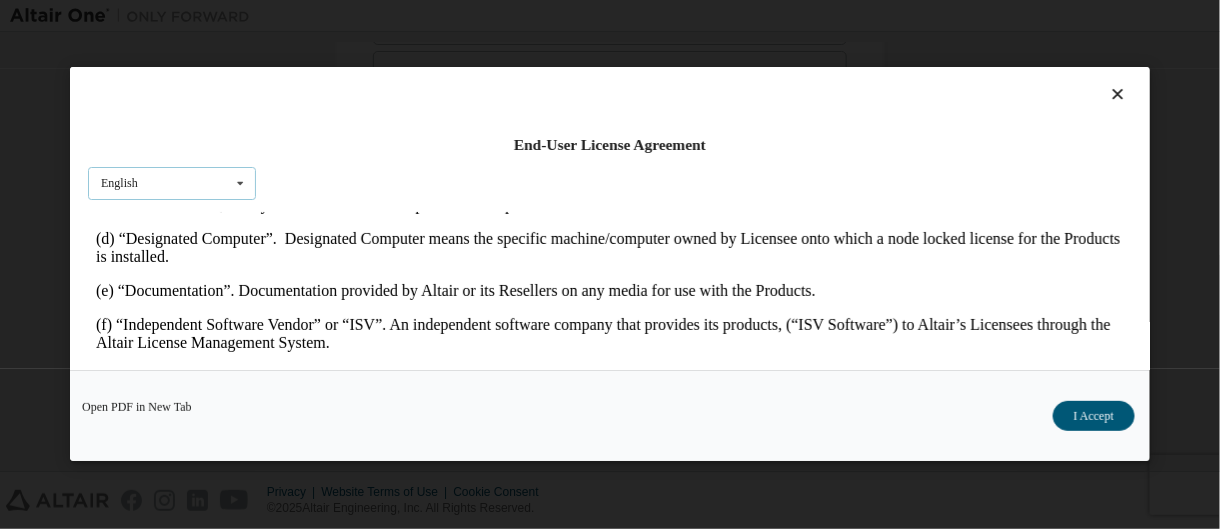 click at bounding box center [240, 183] 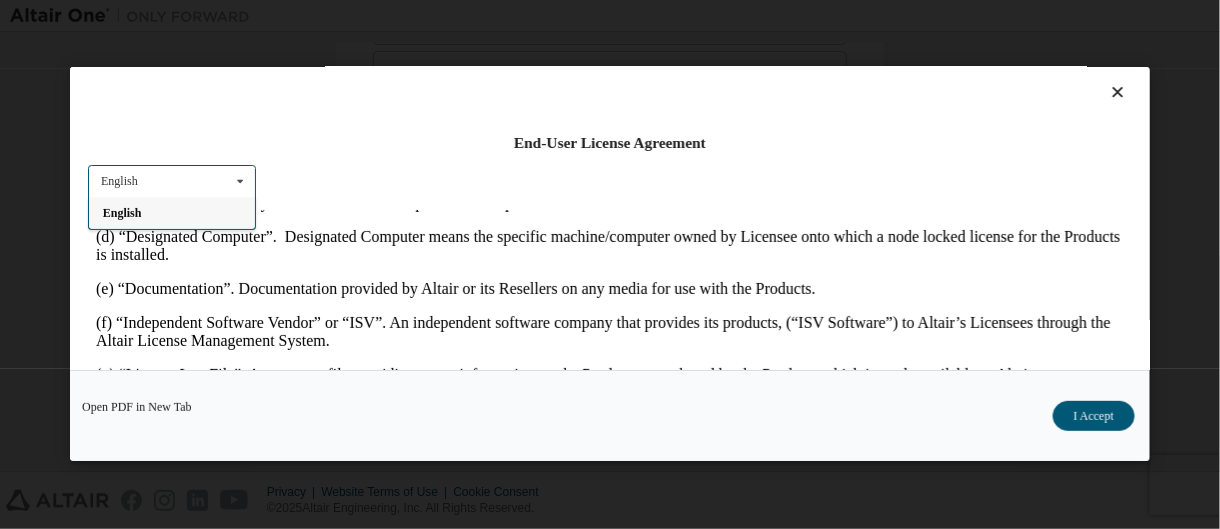 scroll, scrollTop: 1, scrollLeft: 0, axis: vertical 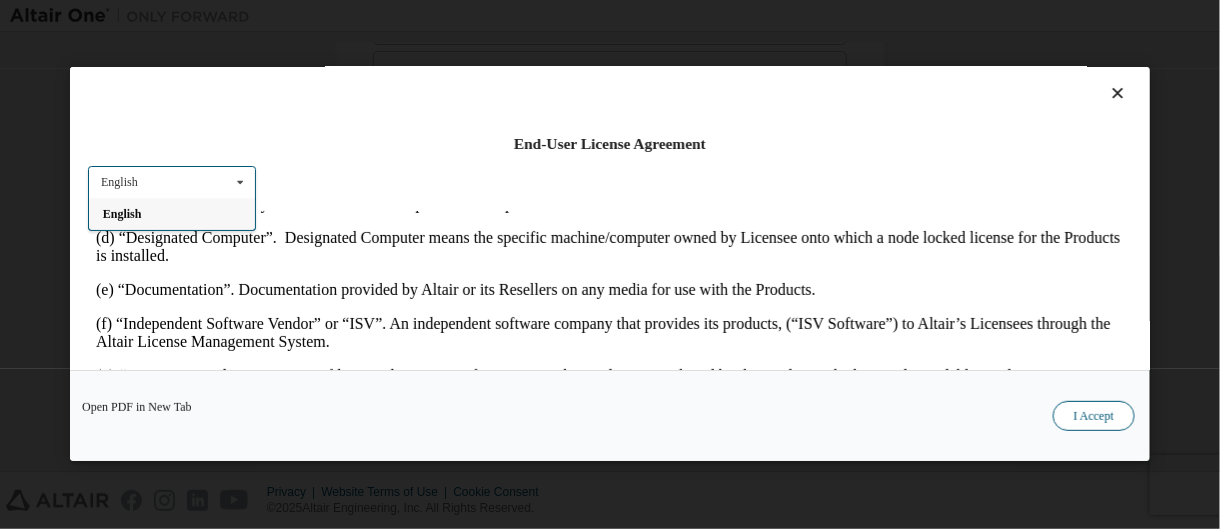 click on "I Accept" at bounding box center (1094, 417) 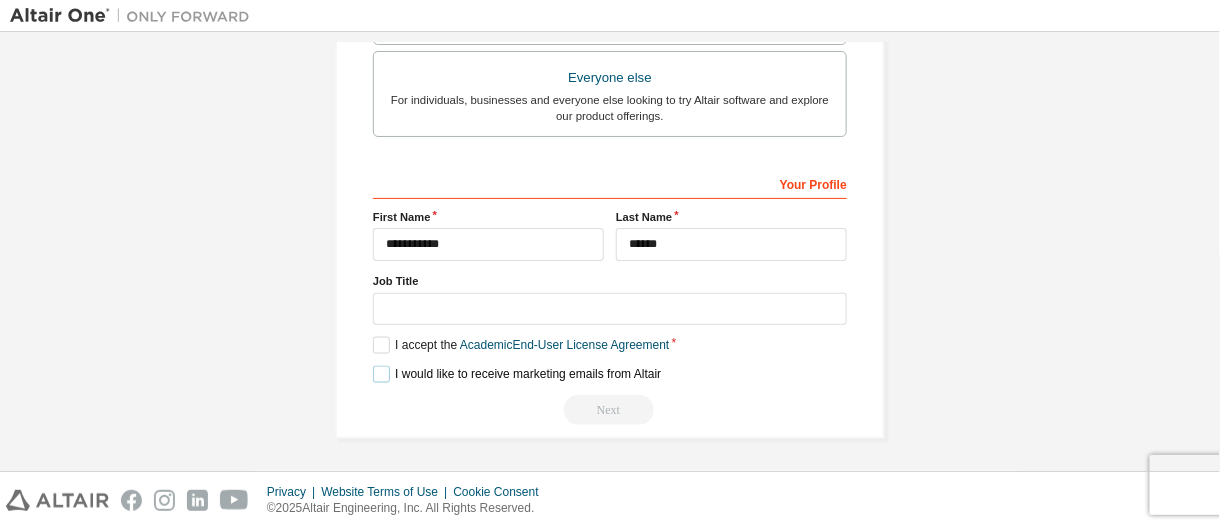 click on "I would like to receive marketing emails from Altair" at bounding box center (517, 374) 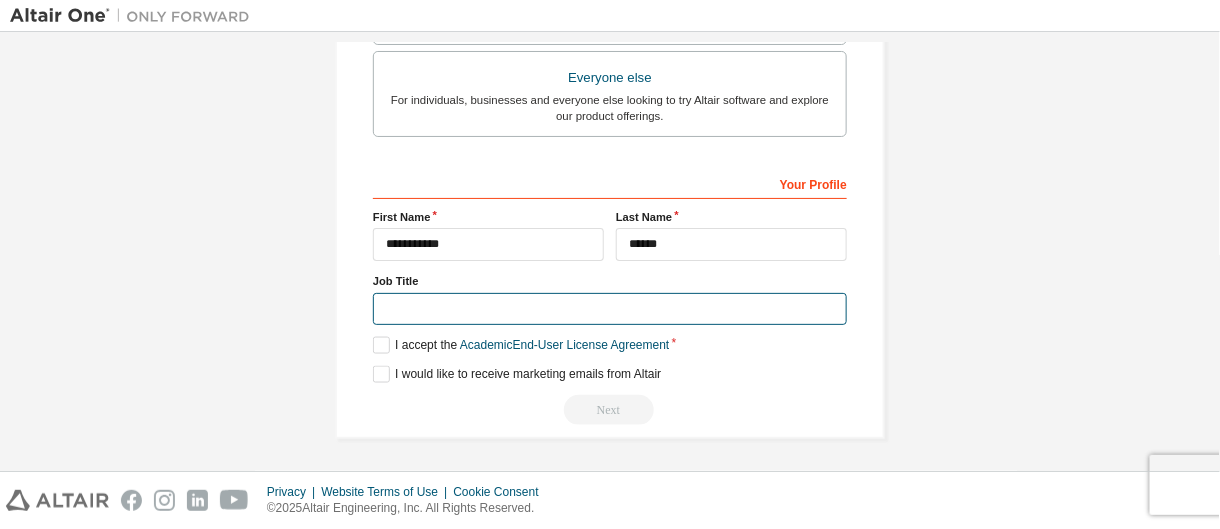click at bounding box center (610, 309) 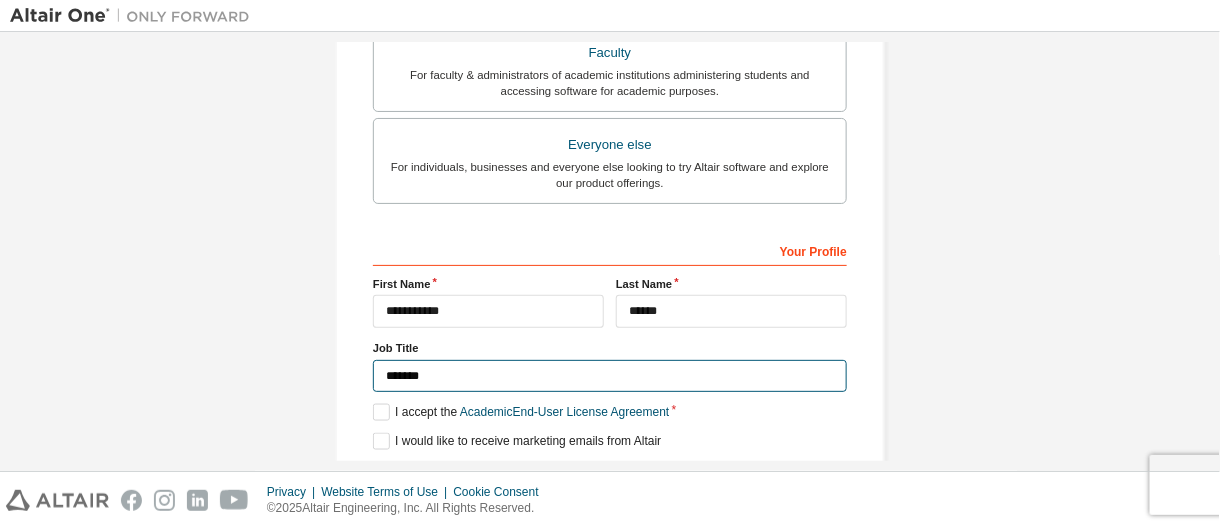 scroll, scrollTop: 606, scrollLeft: 0, axis: vertical 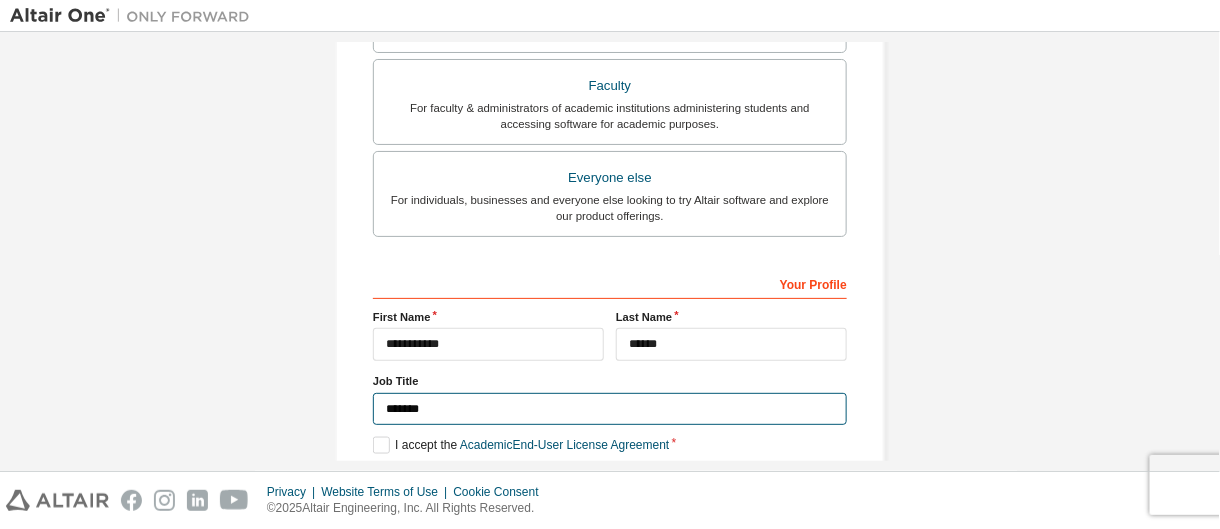 type on "*******" 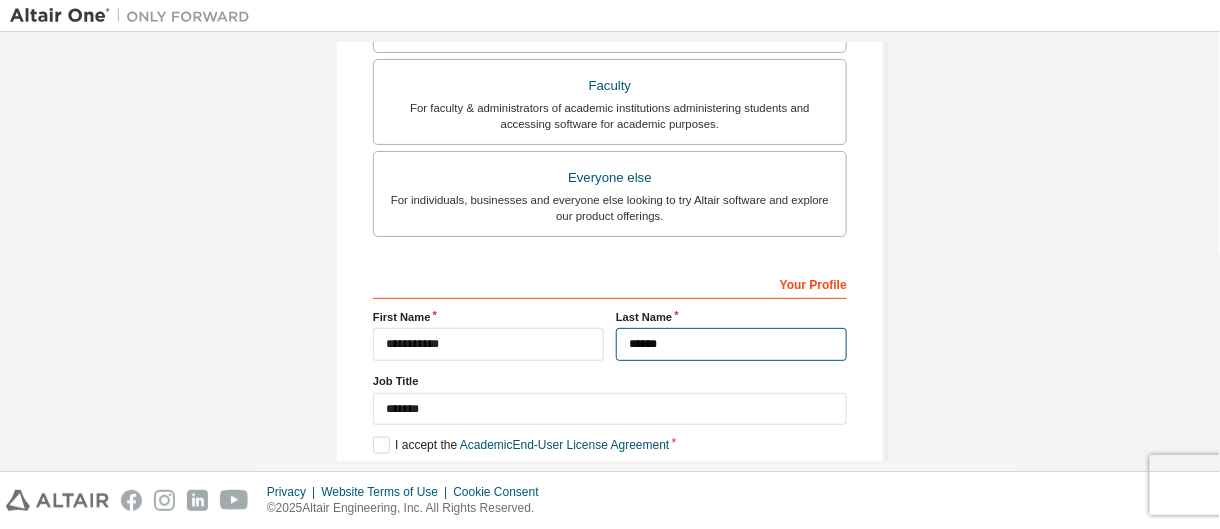 click on "******" at bounding box center (731, 344) 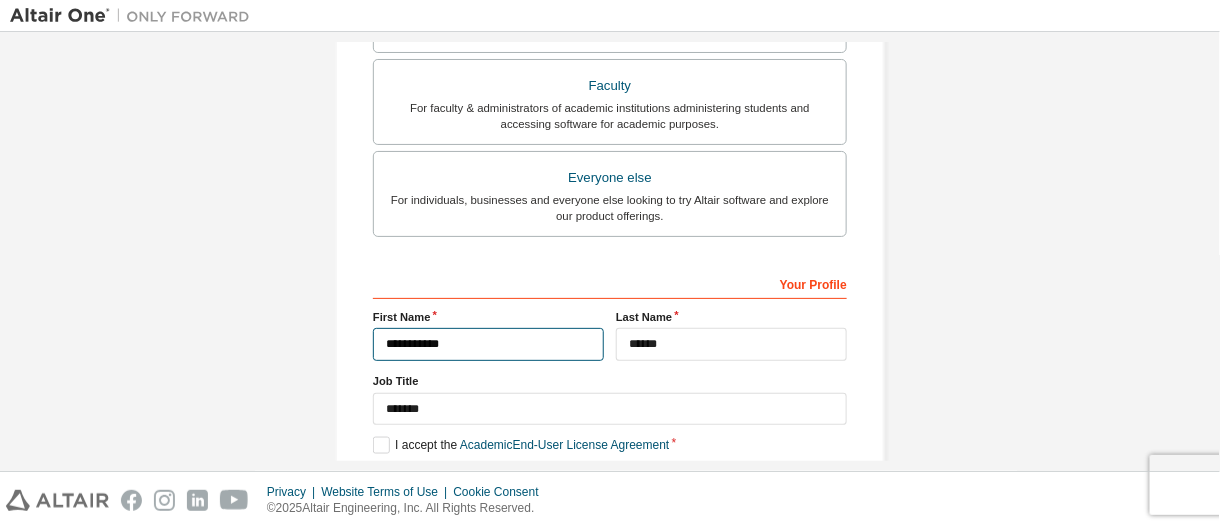 click on "**********" at bounding box center (488, 344) 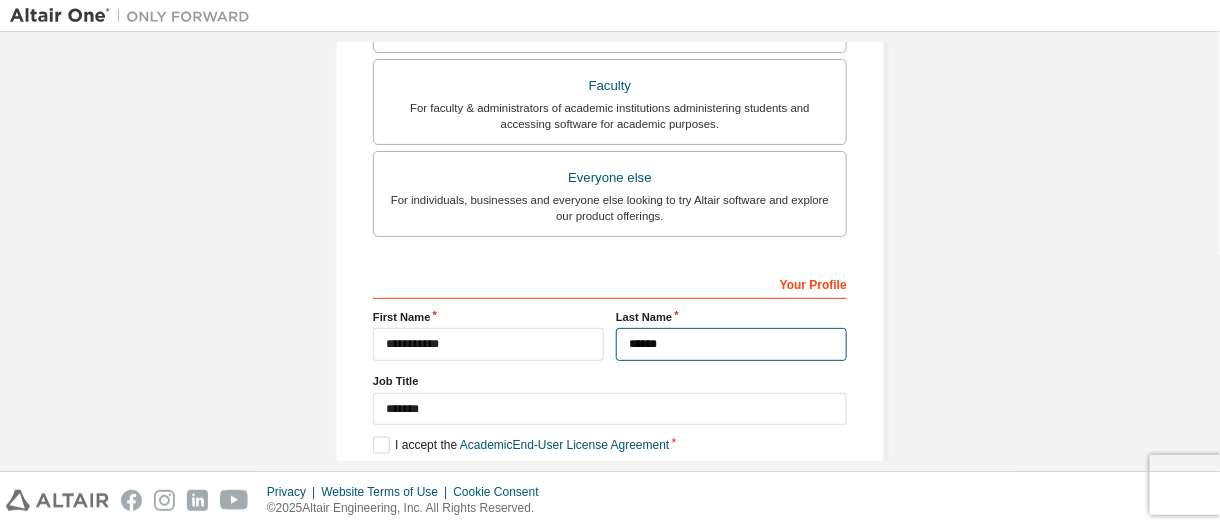 click on "******" at bounding box center (731, 344) 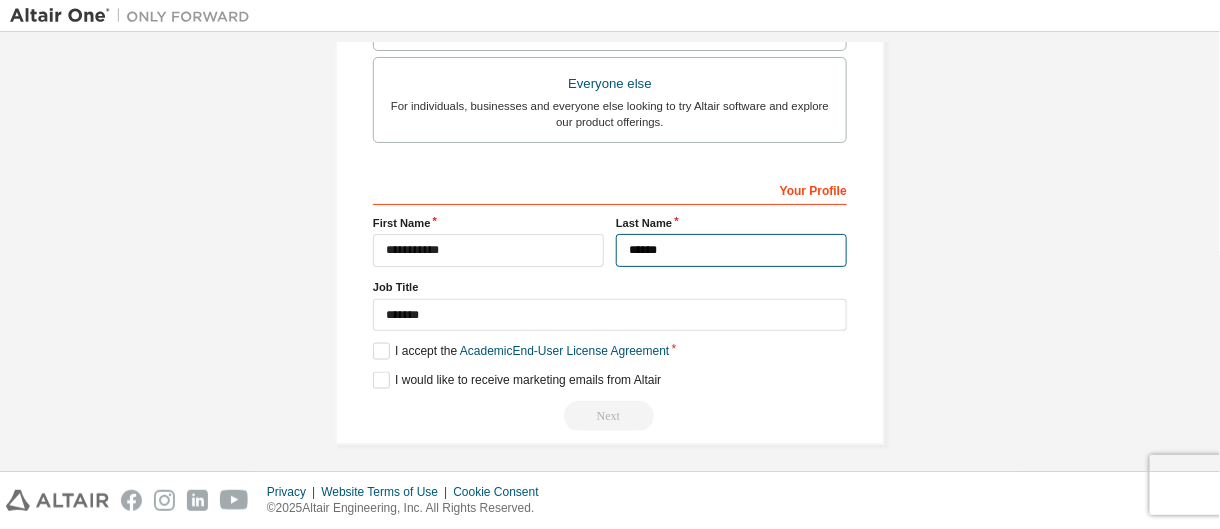 scroll, scrollTop: 706, scrollLeft: 0, axis: vertical 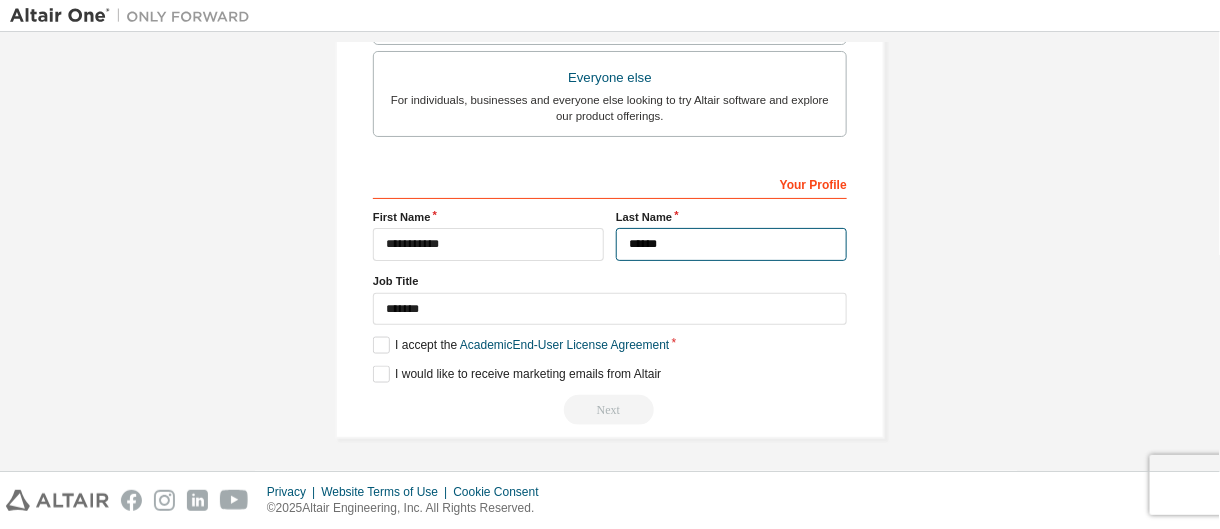 click on "******" at bounding box center [731, 244] 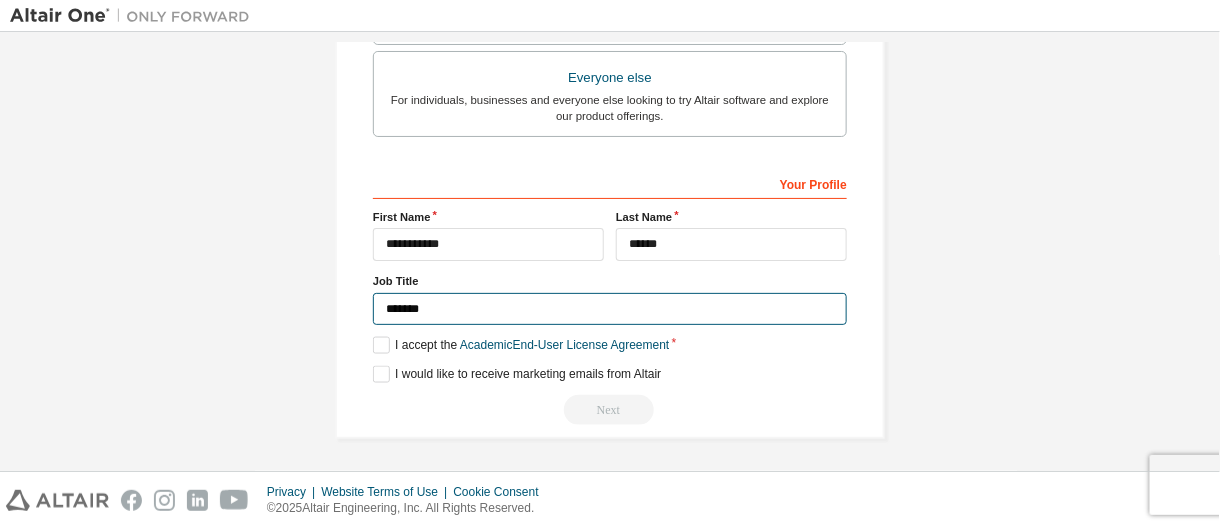click on "*******" at bounding box center [610, 309] 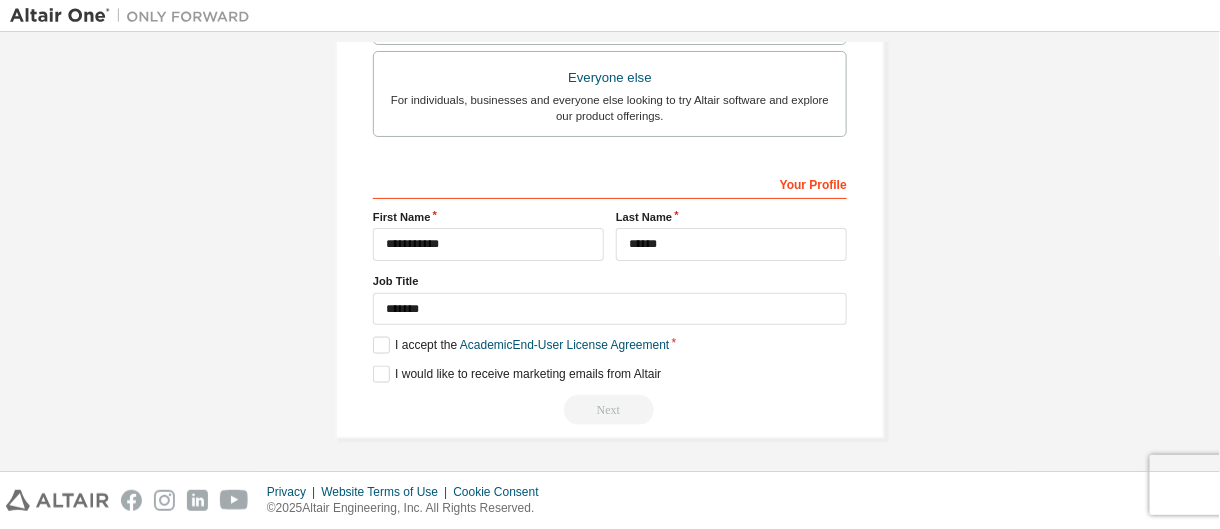 click on "Next" at bounding box center (610, 410) 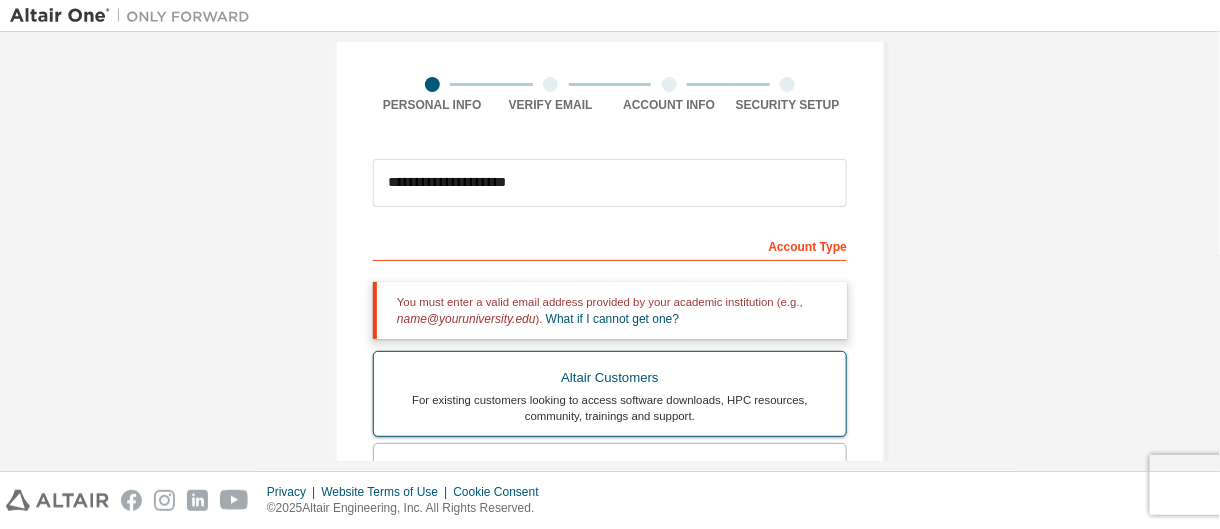 scroll, scrollTop: 0, scrollLeft: 0, axis: both 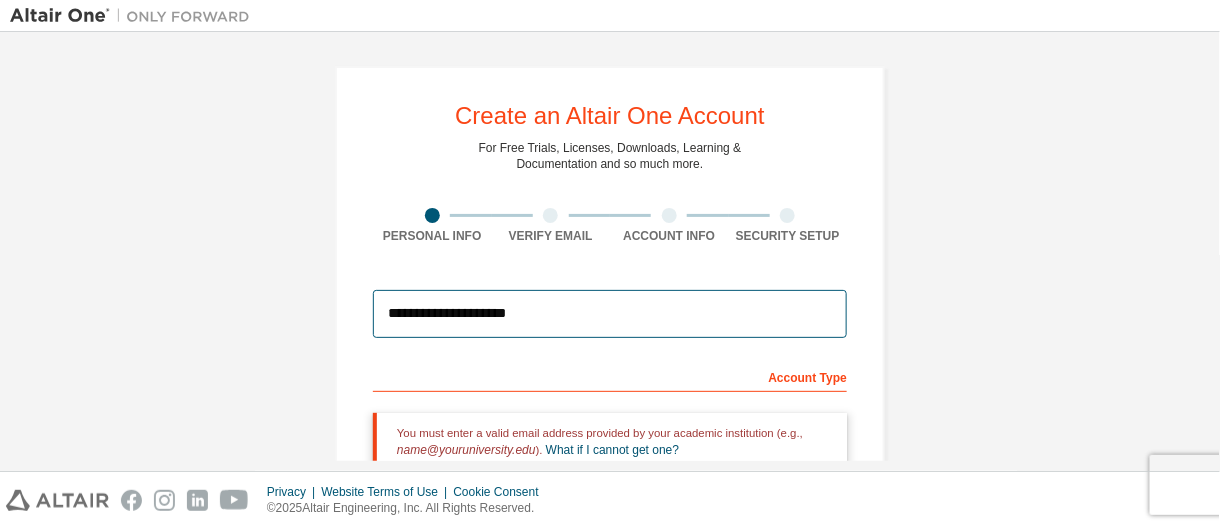 click on "**********" at bounding box center [610, 314] 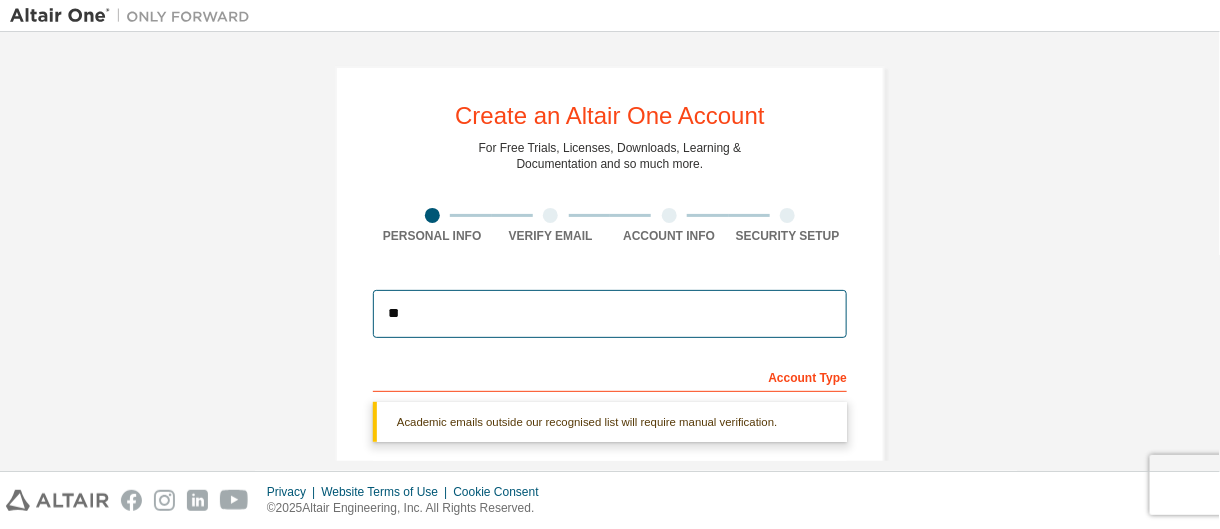 type on "**********" 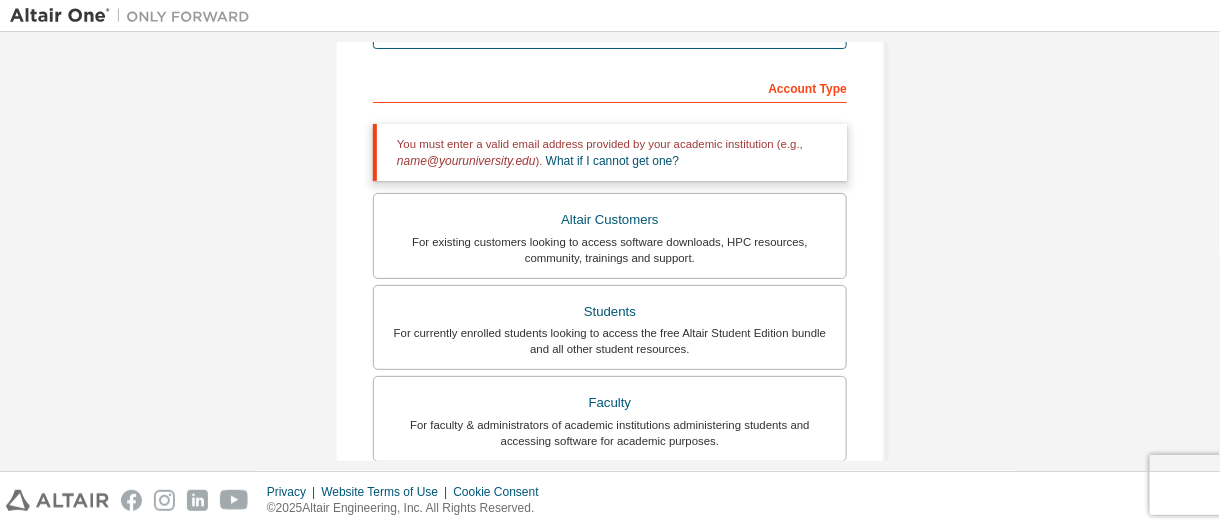 scroll, scrollTop: 389, scrollLeft: 0, axis: vertical 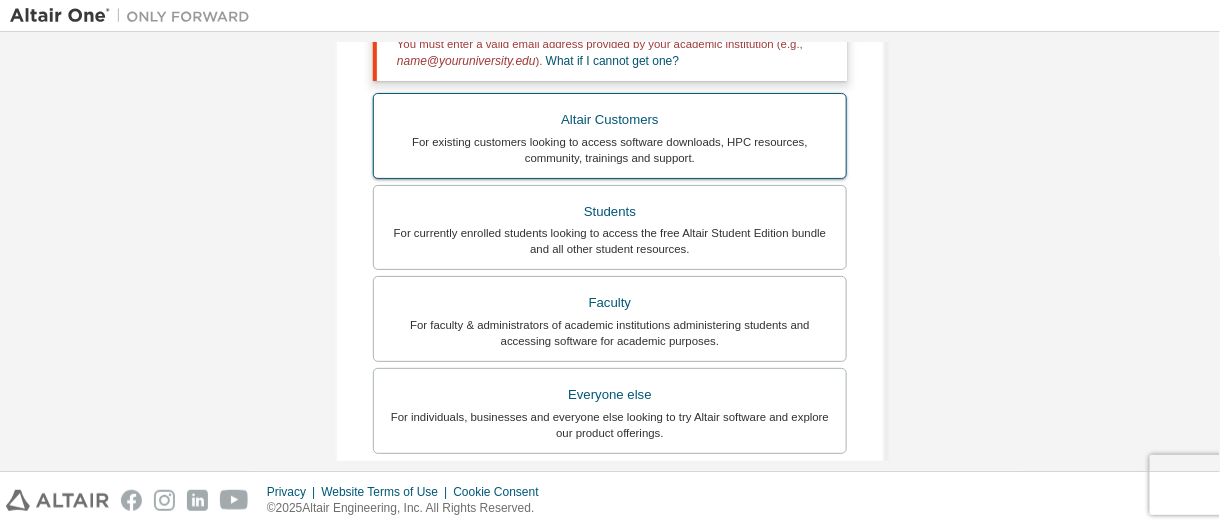 click on "For existing customers looking to access software downloads, HPC resources, community, trainings and support." at bounding box center (610, 150) 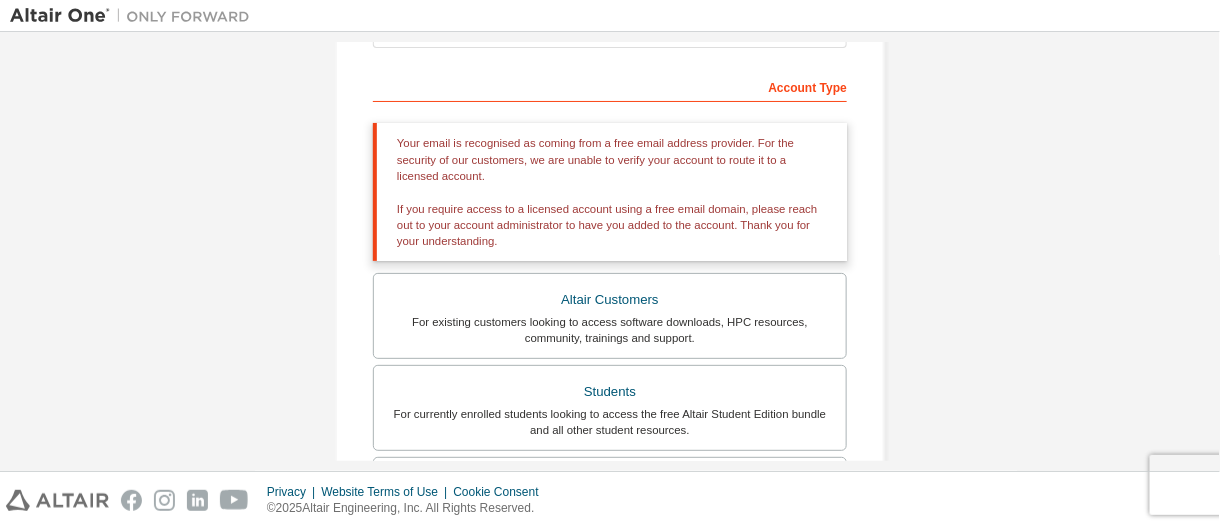 scroll, scrollTop: 189, scrollLeft: 0, axis: vertical 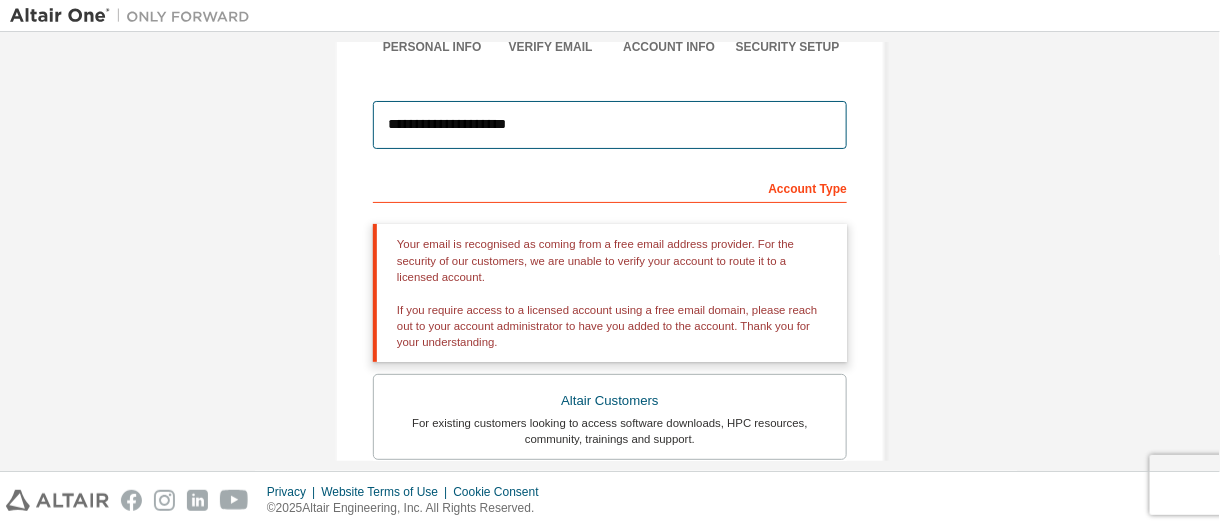 click on "**********" at bounding box center (610, 125) 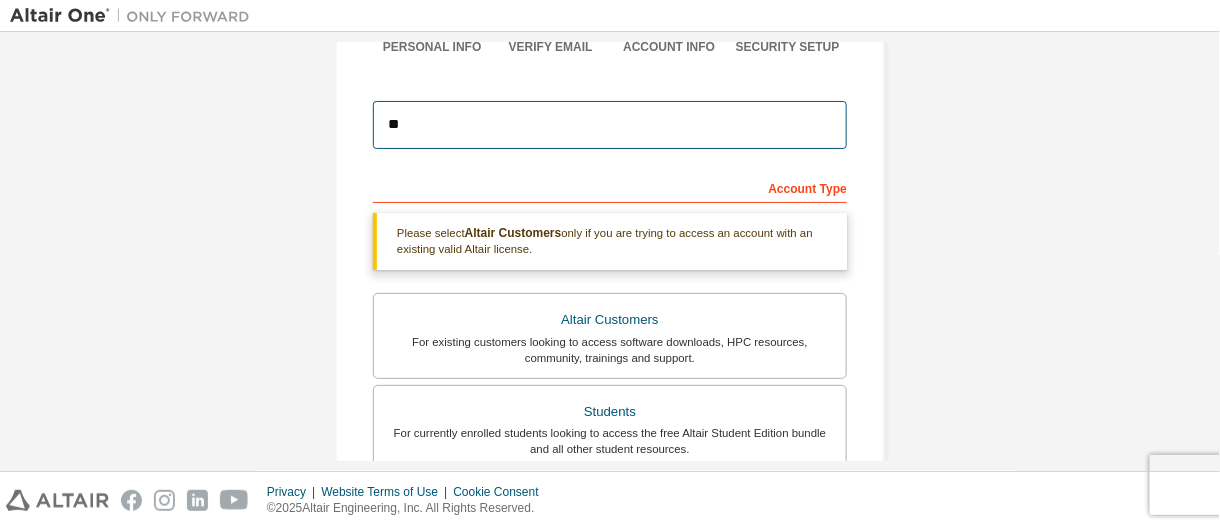 type on "**********" 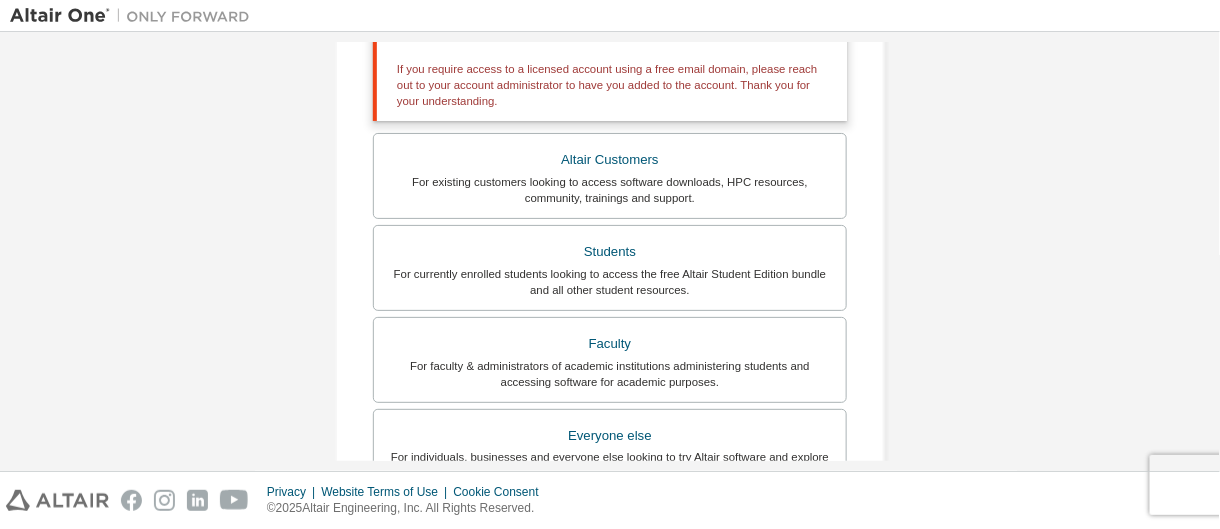 scroll, scrollTop: 286, scrollLeft: 0, axis: vertical 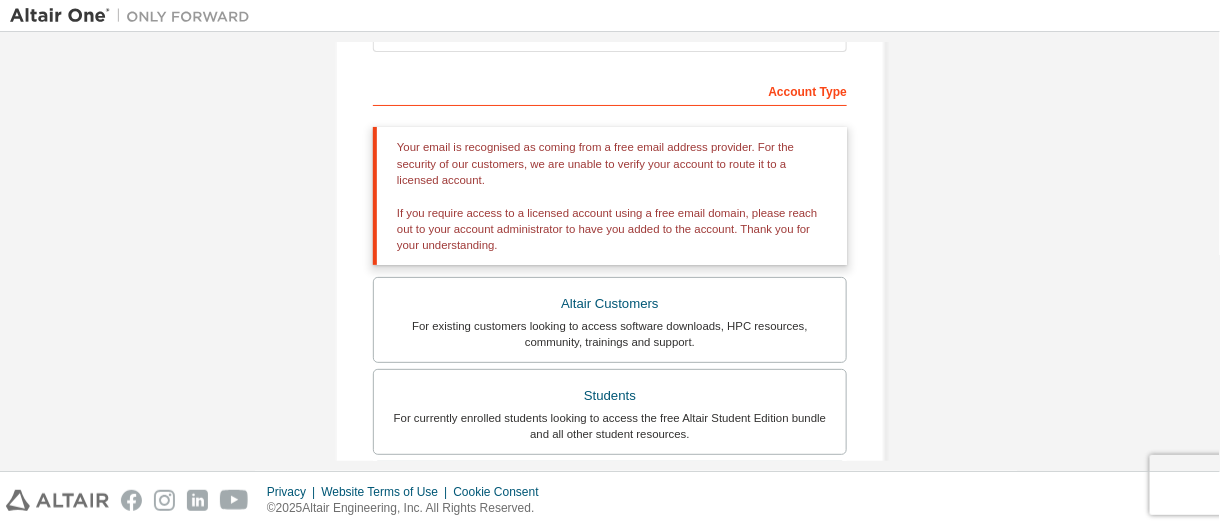 drag, startPoint x: 1105, startPoint y: 2, endPoint x: 704, endPoint y: 60, distance: 405.1728 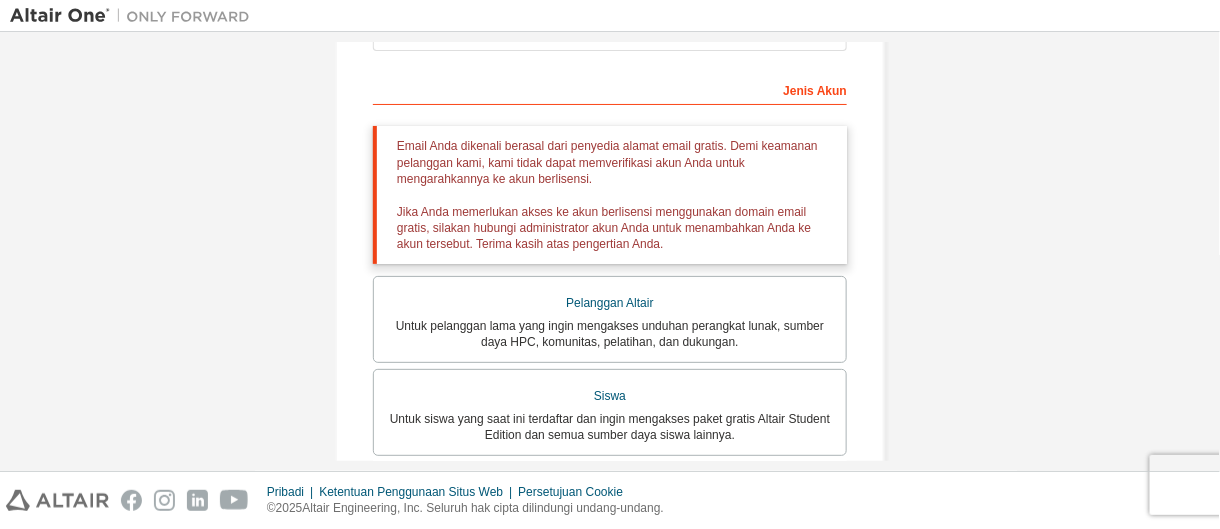 click on "**********" at bounding box center [610, 351] 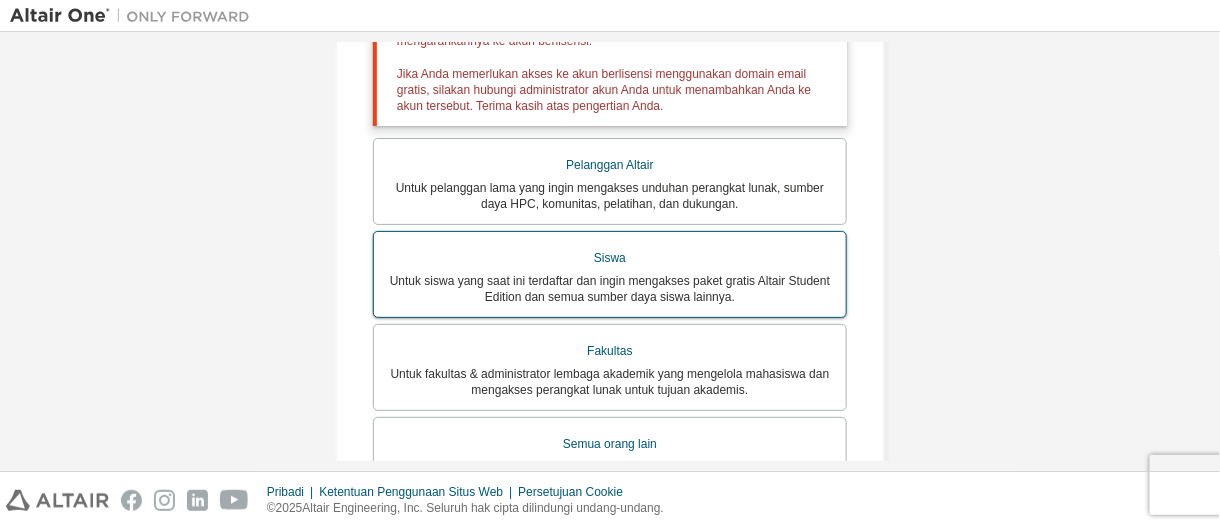 scroll, scrollTop: 507, scrollLeft: 0, axis: vertical 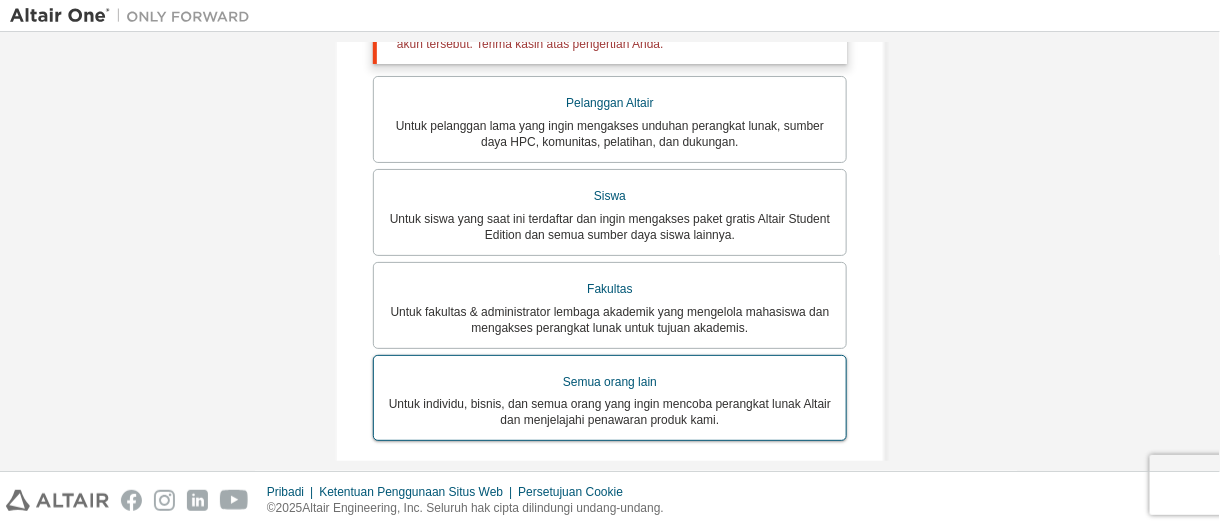 click on "Untuk individu, bisnis, dan semua orang yang ingin mencoba perangkat lunak Altair dan menjelajahi penawaran produk kami." at bounding box center (610, 412) 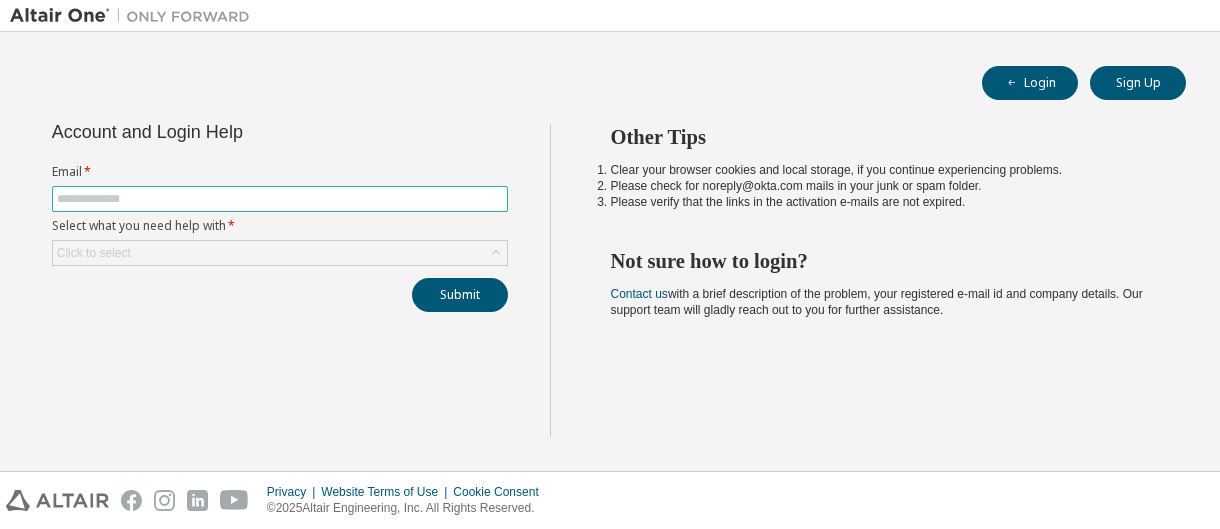 scroll, scrollTop: 0, scrollLeft: 0, axis: both 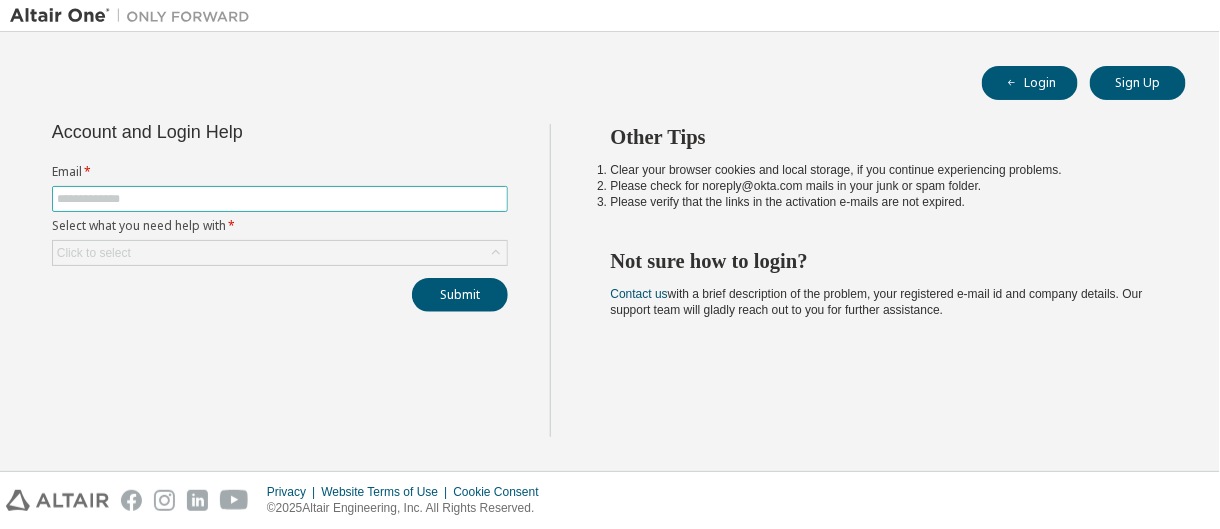 click at bounding box center [280, 199] 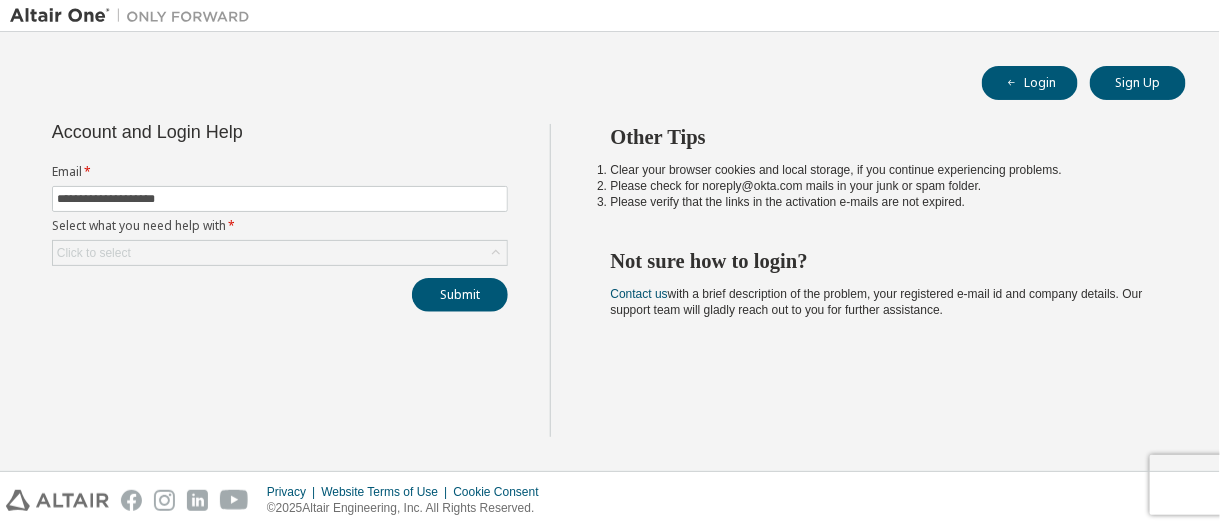 drag, startPoint x: 1016, startPoint y: 7, endPoint x: 645, endPoint y: 358, distance: 510.72693 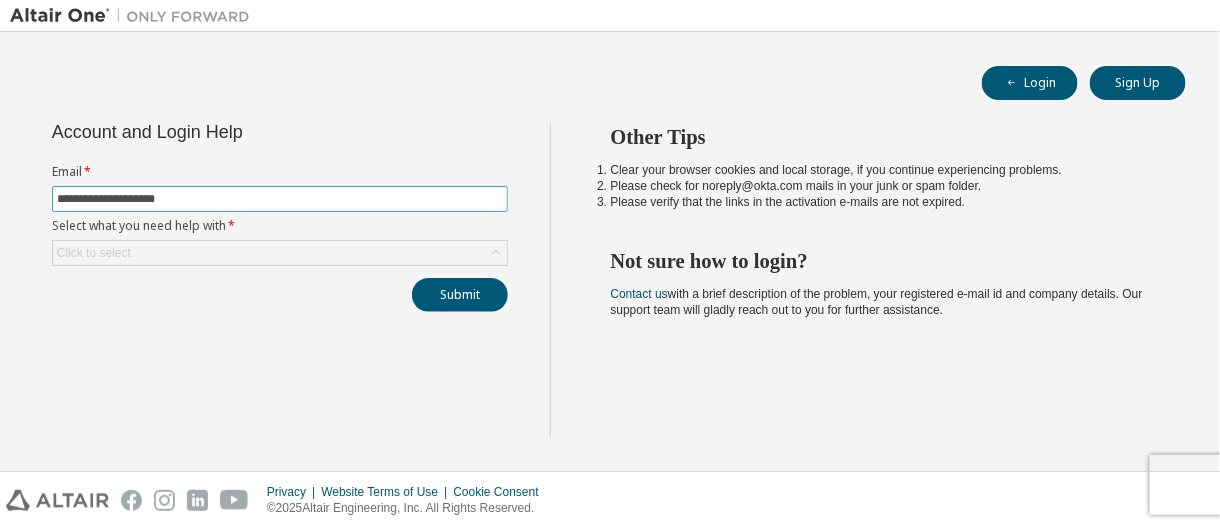click on "**********" at bounding box center (280, 199) 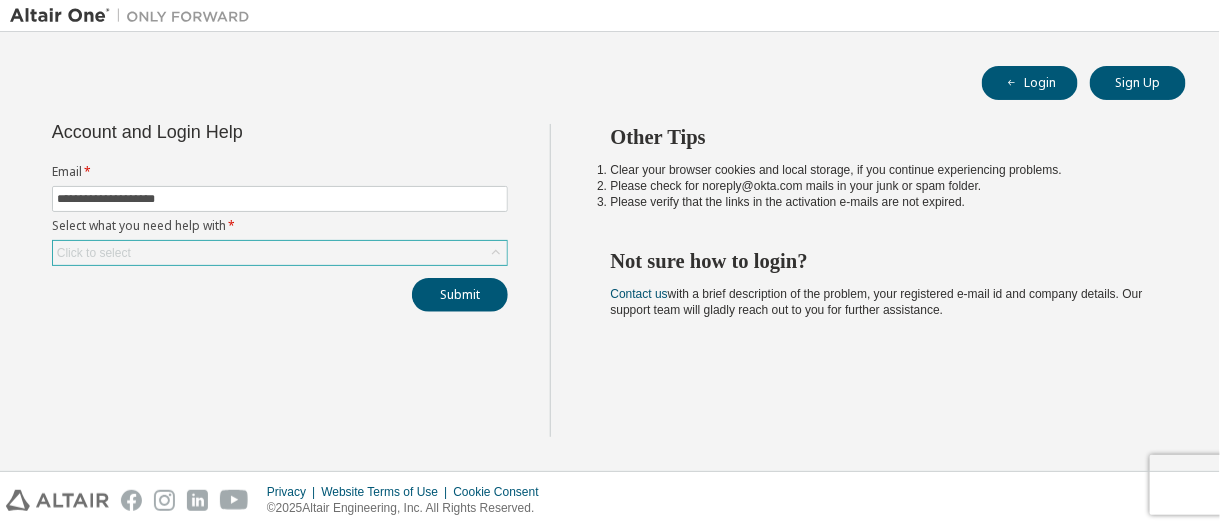 click on "Click to select" at bounding box center (280, 253) 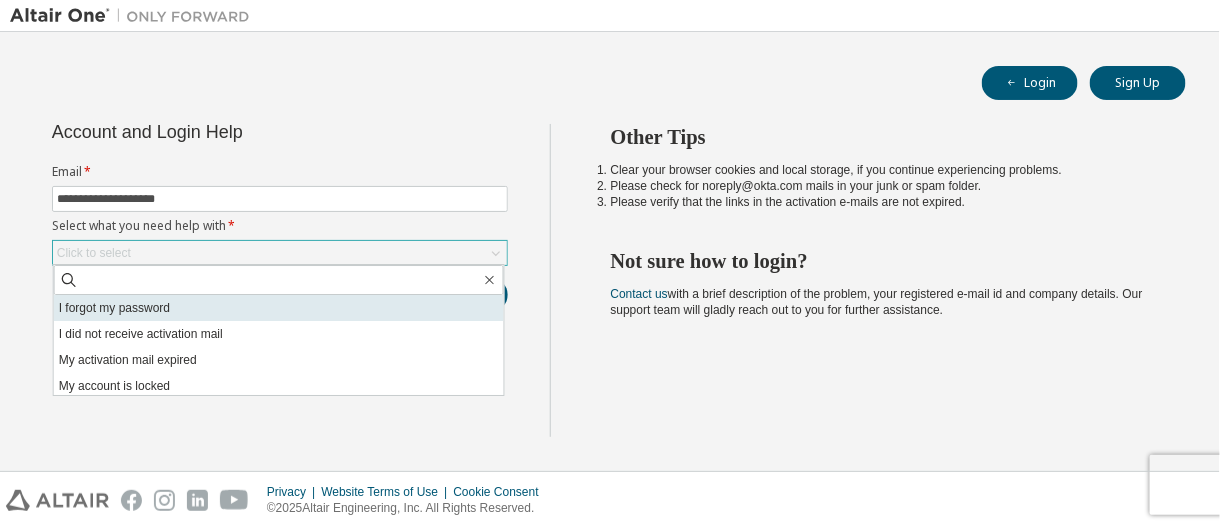 click on "I forgot my password" at bounding box center [279, 308] 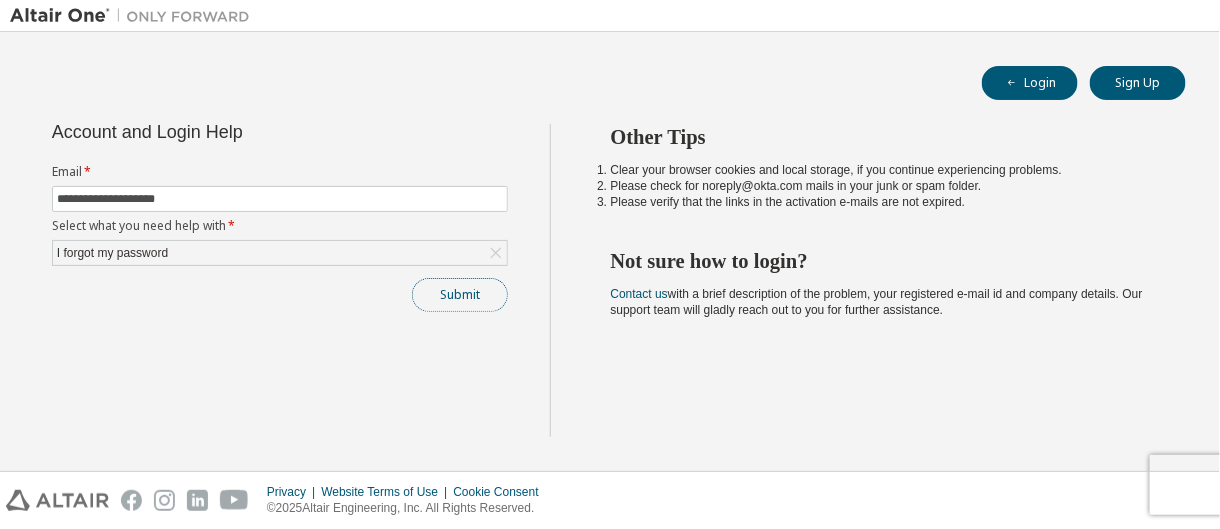 click on "Submit" at bounding box center (460, 295) 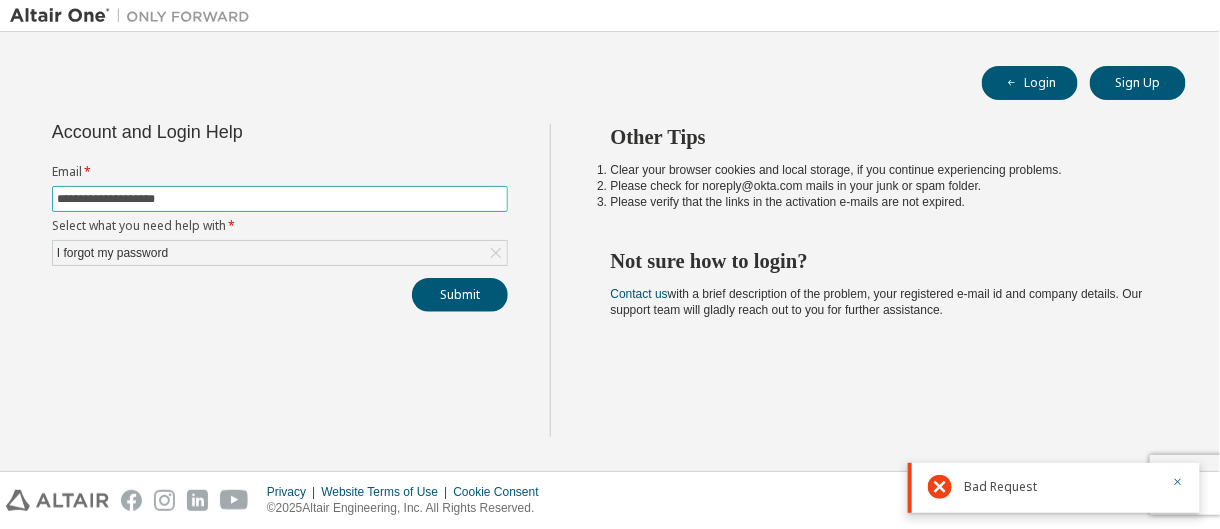 click on "**********" at bounding box center (280, 199) 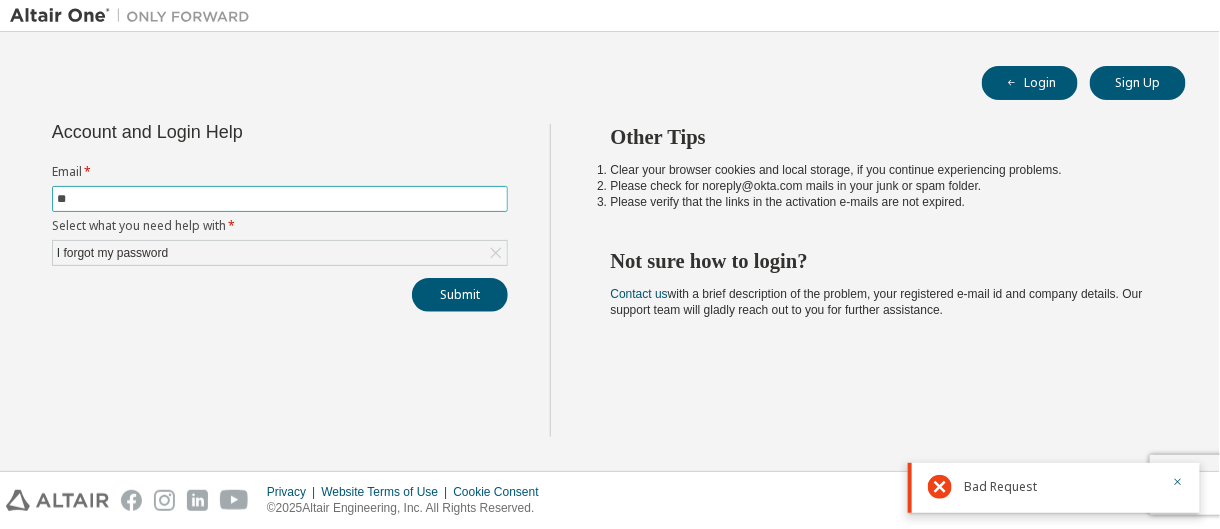 type on "*" 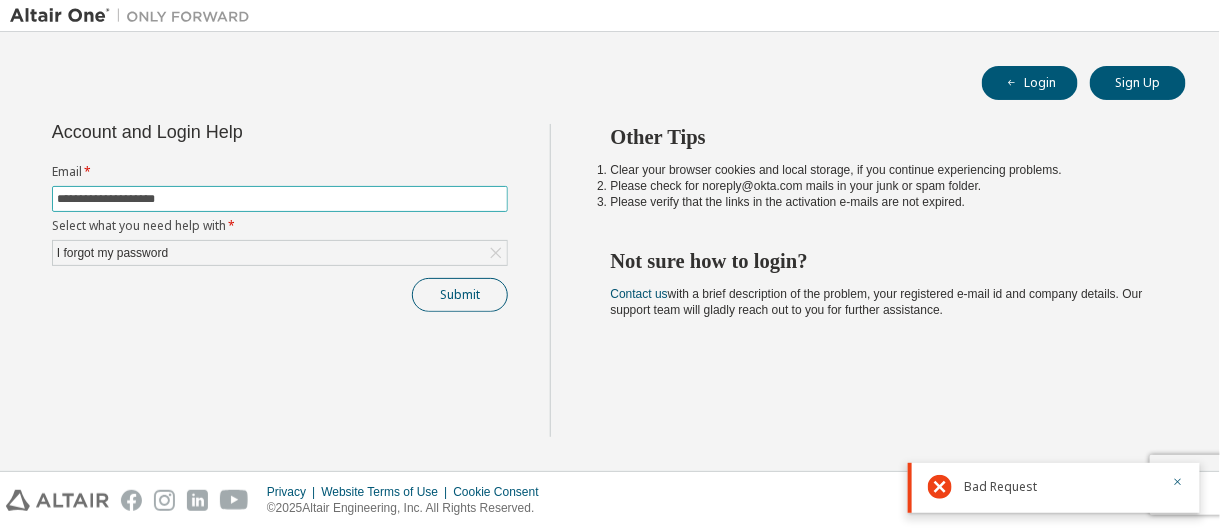 type on "**********" 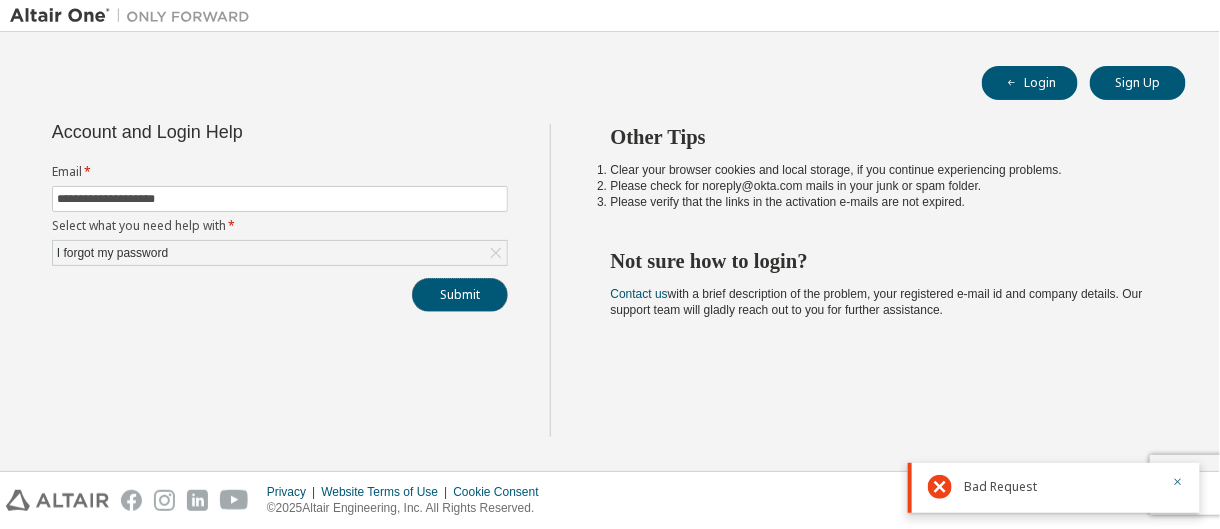 click on "Submit" at bounding box center (460, 295) 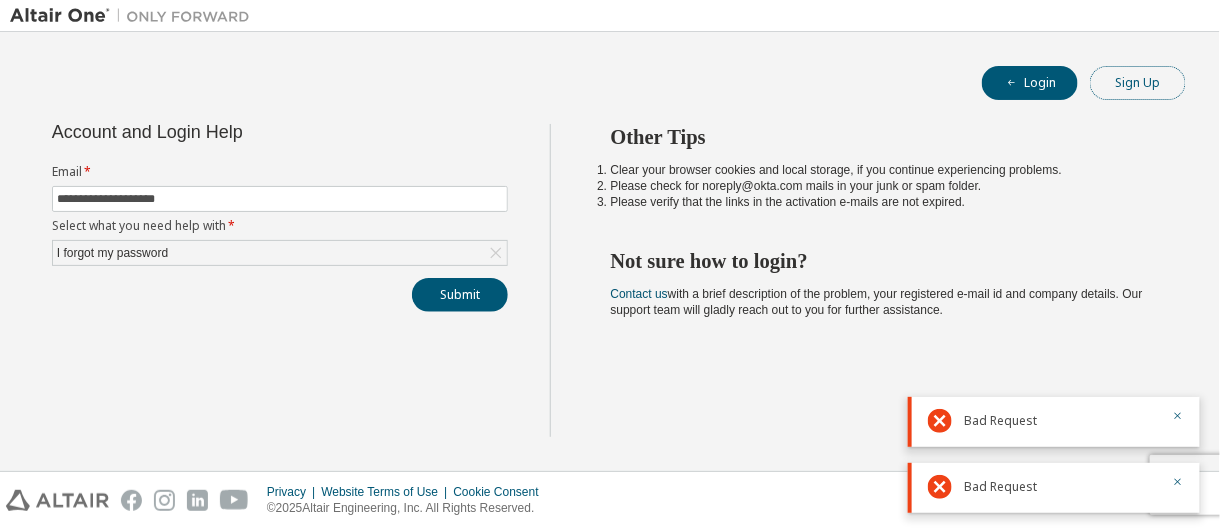 click on "Sign Up" at bounding box center [1138, 83] 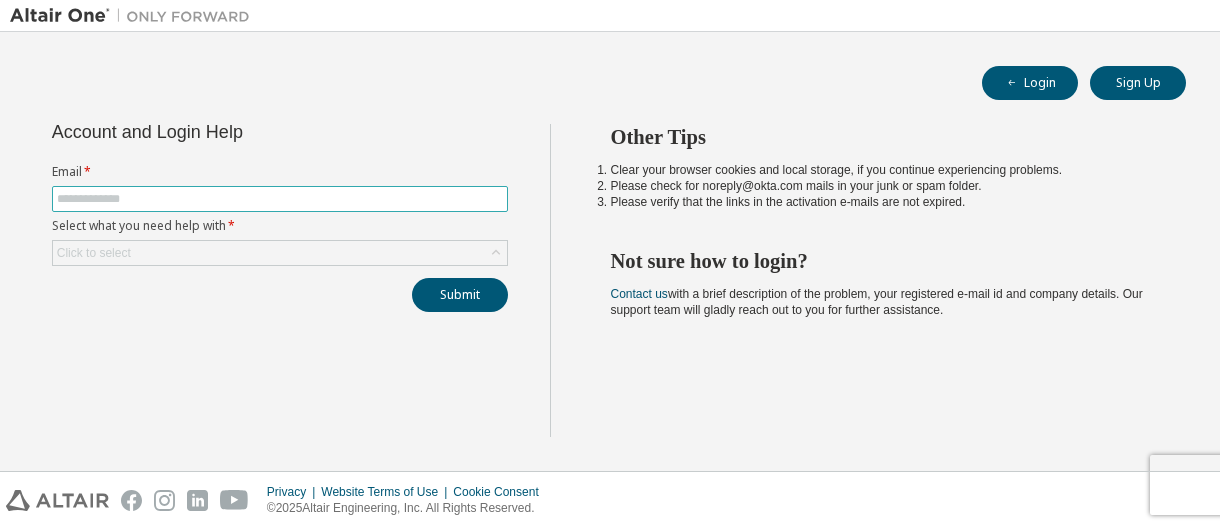 scroll, scrollTop: 0, scrollLeft: 0, axis: both 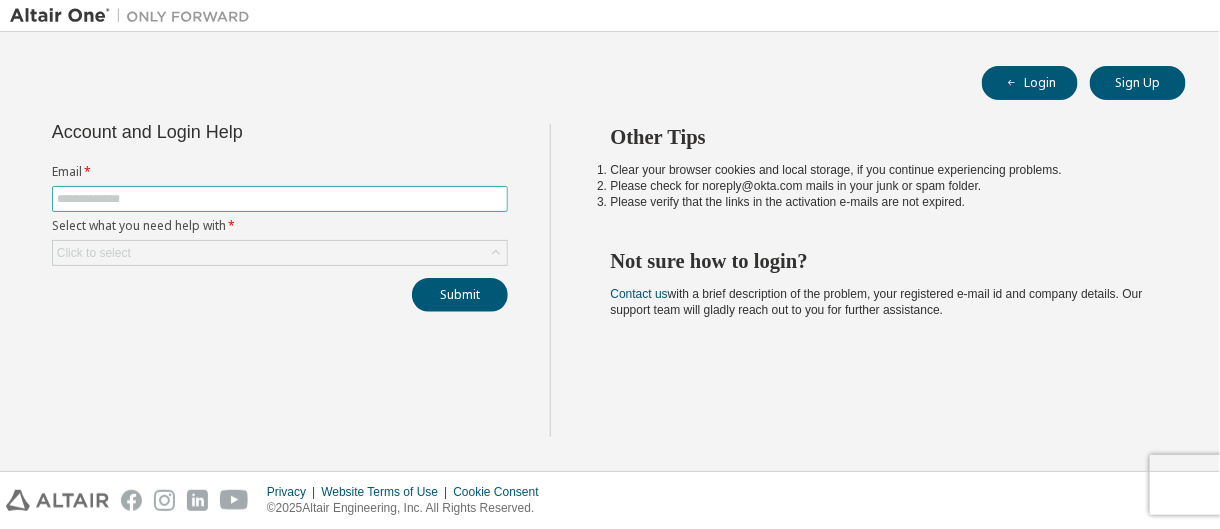 click at bounding box center [280, 199] 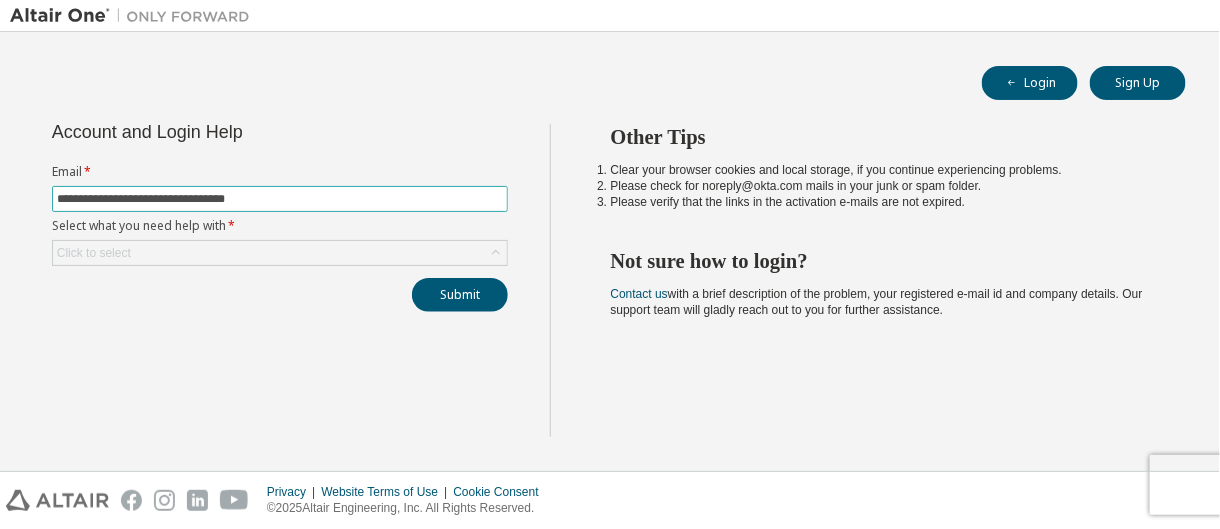 drag, startPoint x: 273, startPoint y: 195, endPoint x: 11, endPoint y: 186, distance: 262.15454 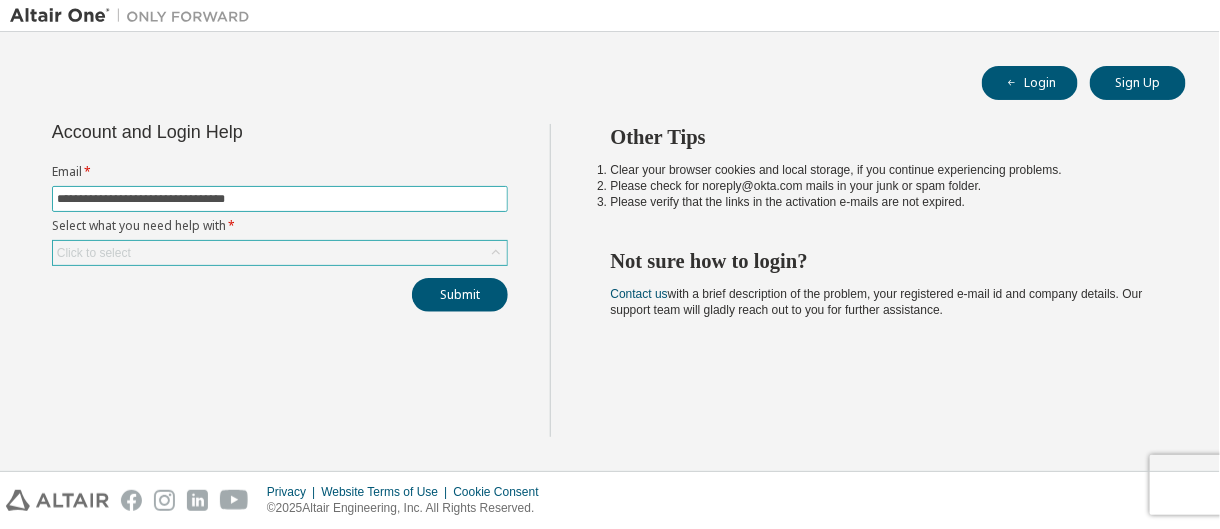 type on "**********" 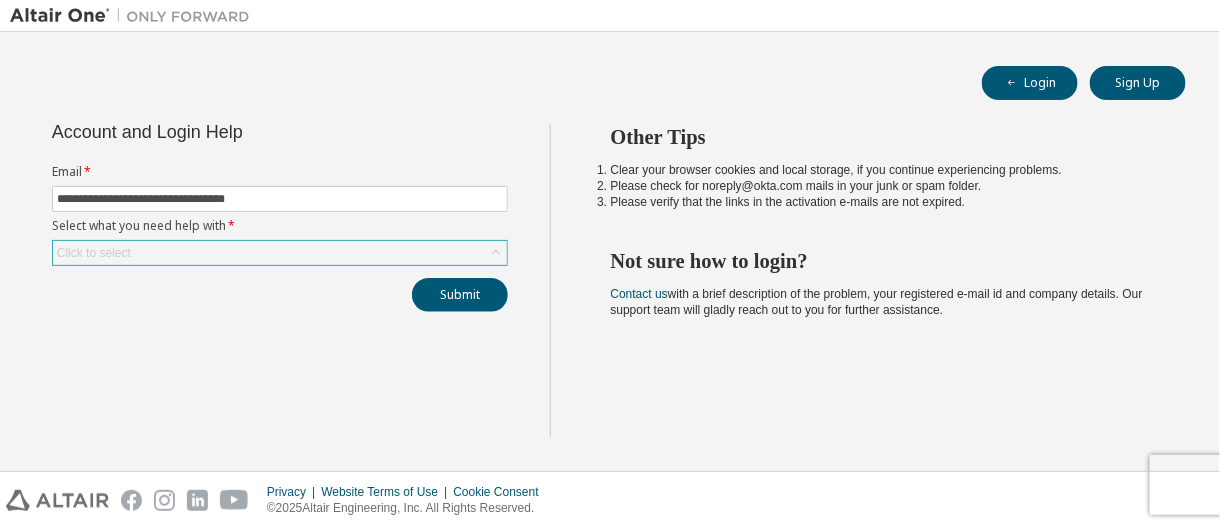 click on "Click to select" at bounding box center [280, 253] 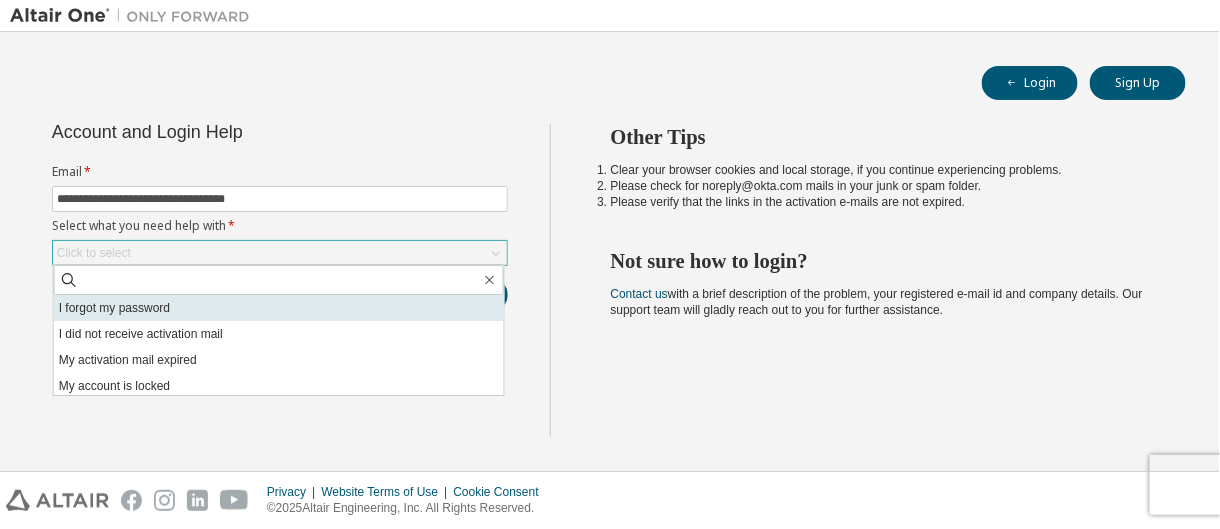 click on "I forgot my password" at bounding box center (279, 308) 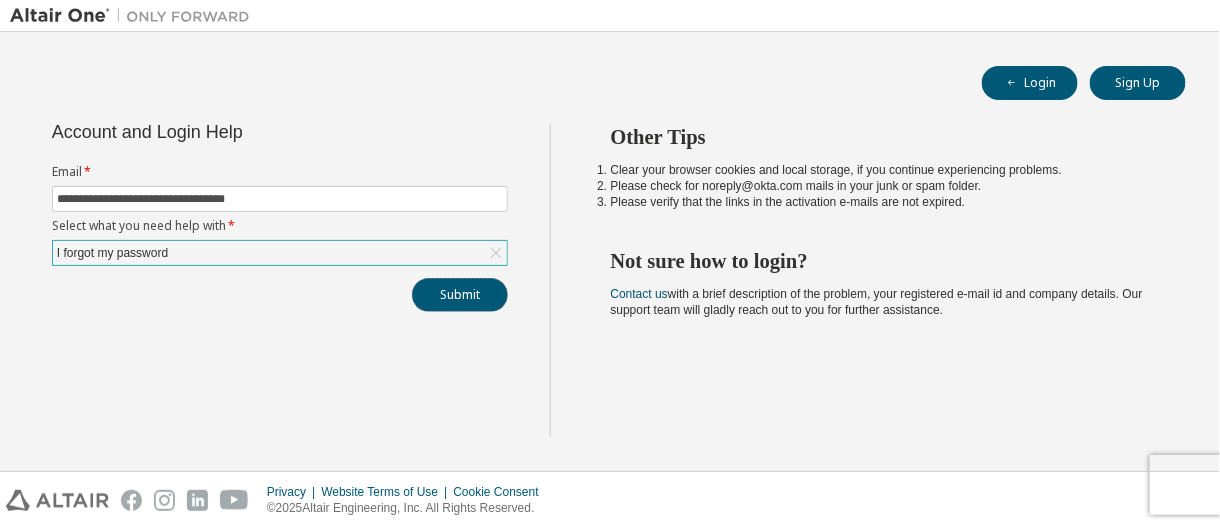 click on "Submit" at bounding box center [460, 295] 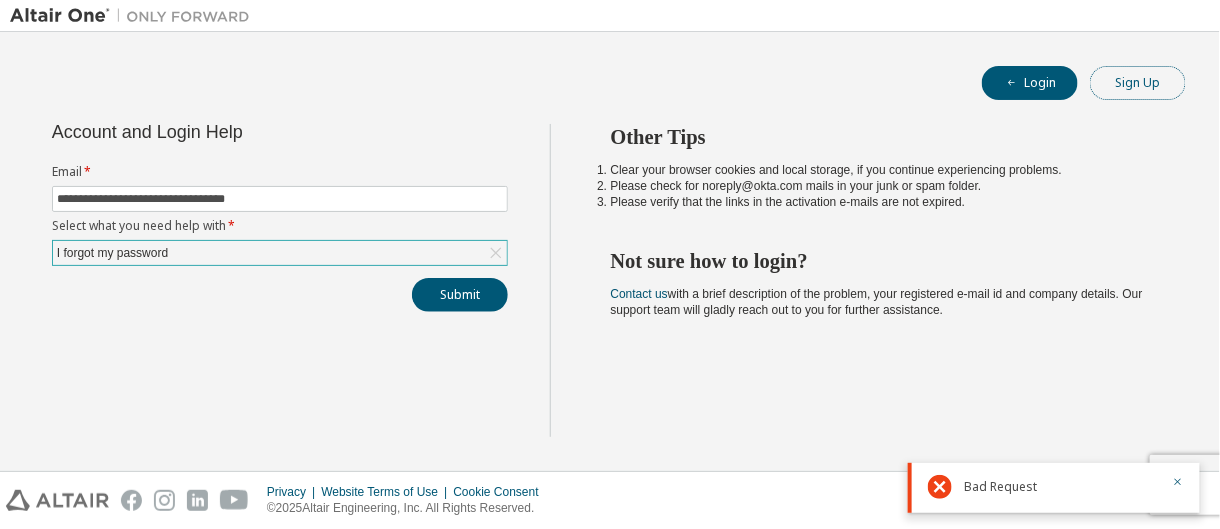 click on "Sign Up" at bounding box center [1138, 83] 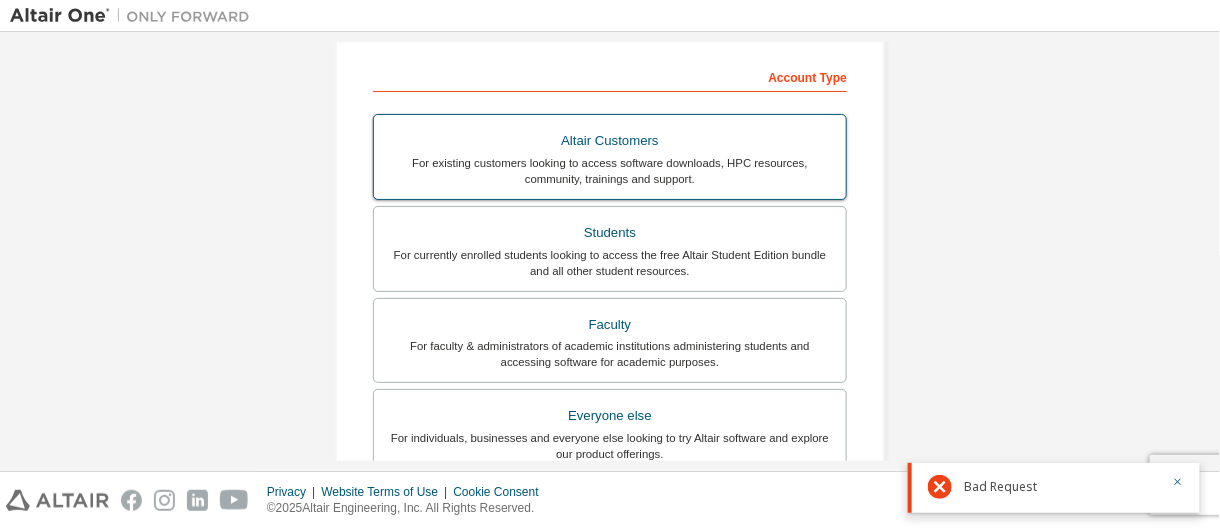scroll, scrollTop: 0, scrollLeft: 0, axis: both 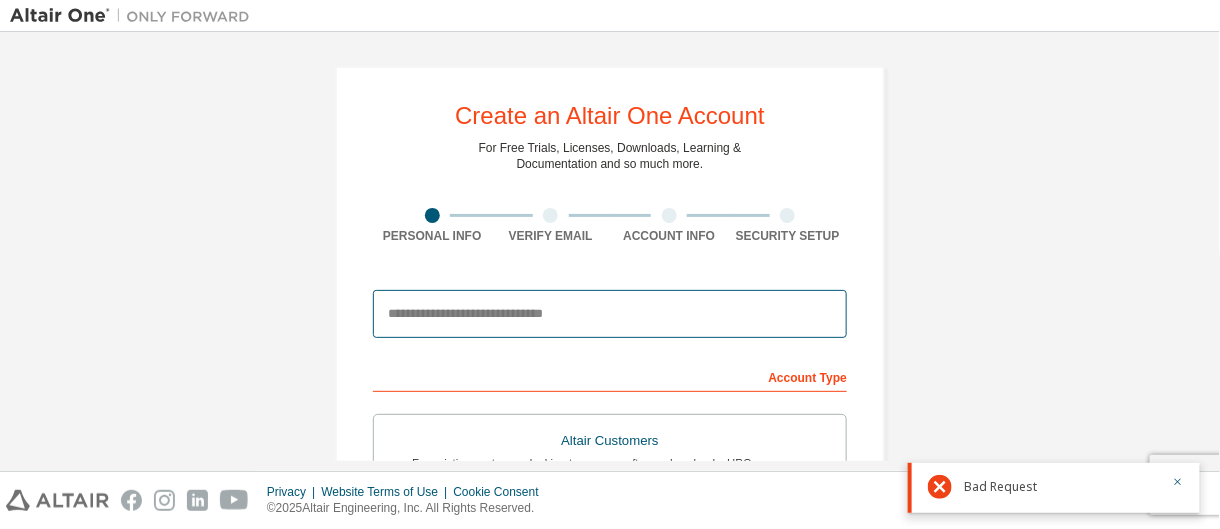 click at bounding box center (610, 314) 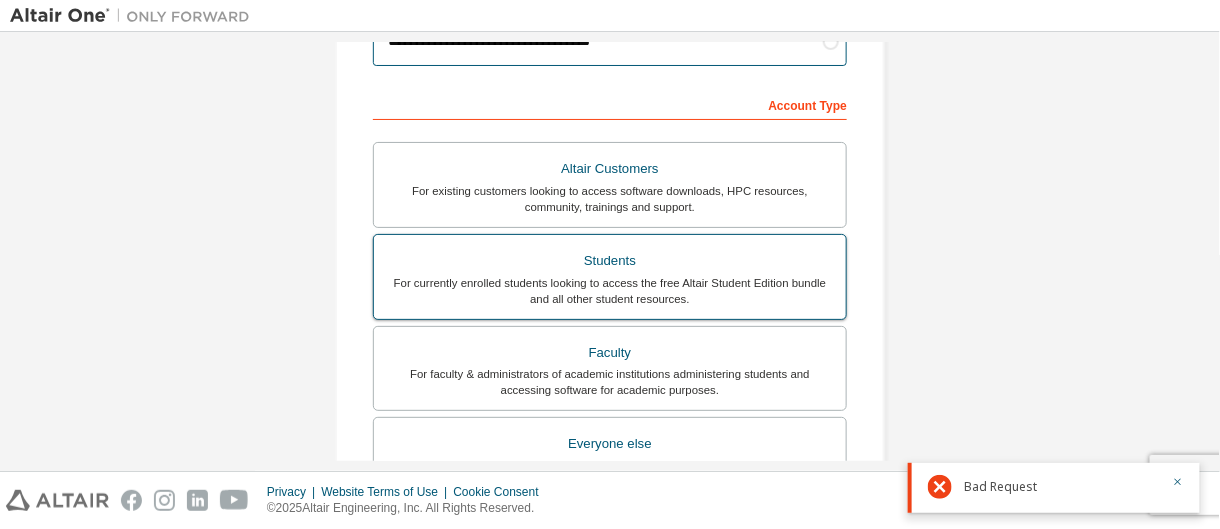 scroll, scrollTop: 300, scrollLeft: 0, axis: vertical 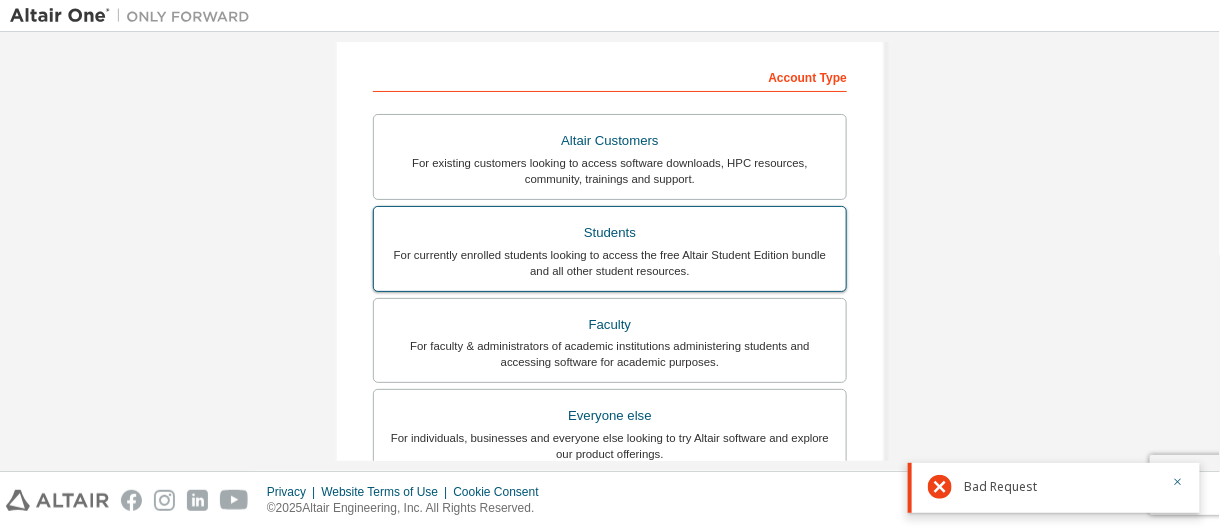 type on "**********" 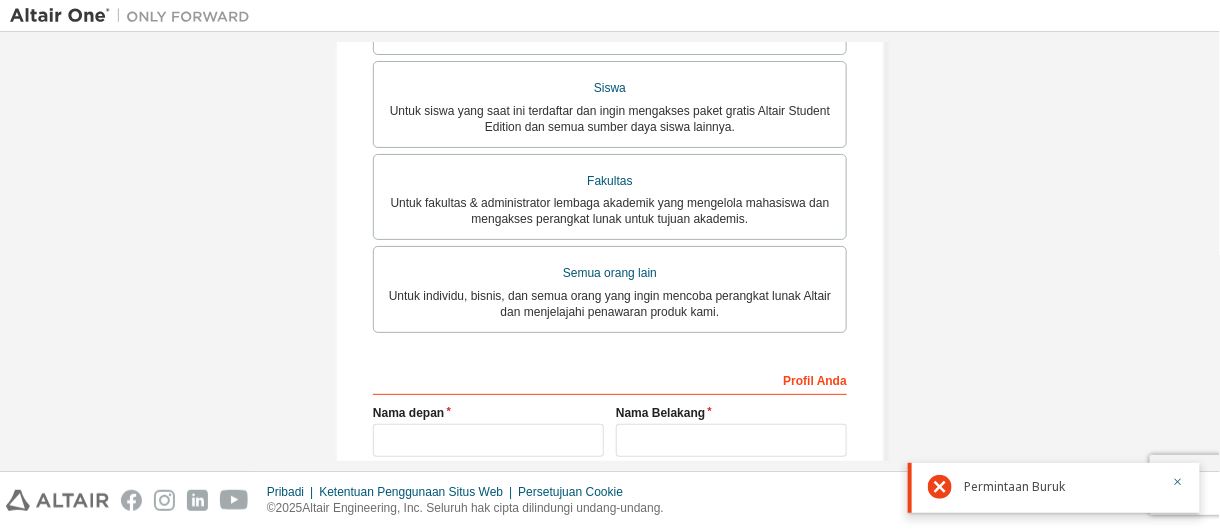 scroll, scrollTop: 600, scrollLeft: 0, axis: vertical 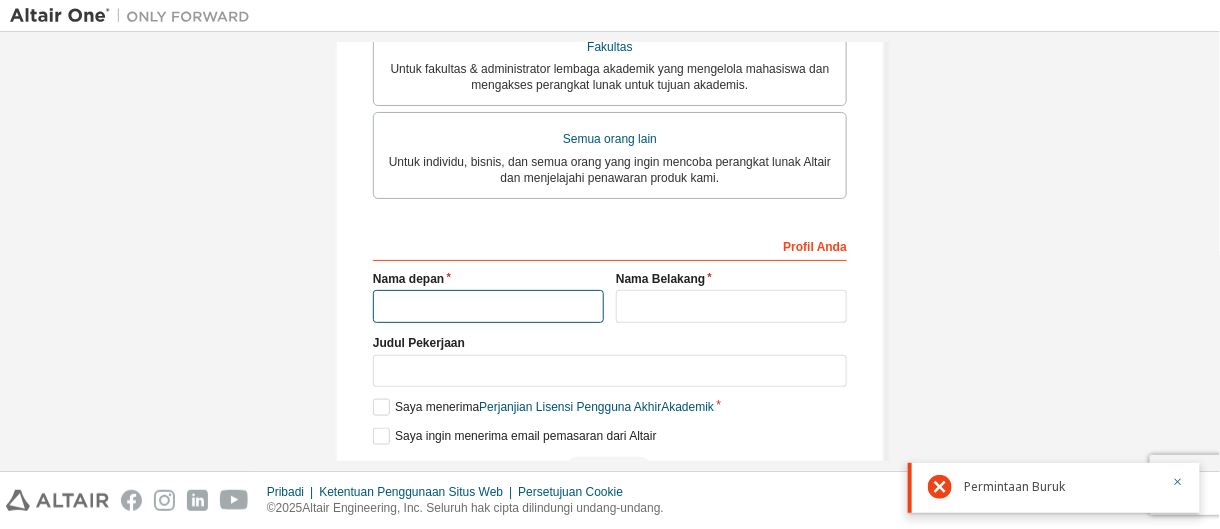 drag, startPoint x: 516, startPoint y: 302, endPoint x: 631, endPoint y: 264, distance: 121.11565 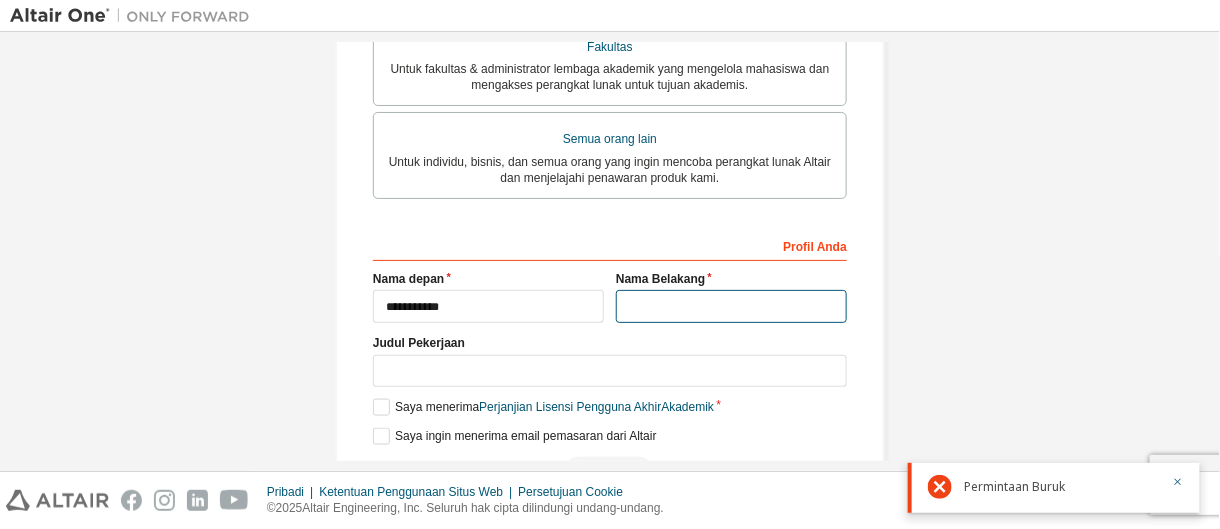 click at bounding box center [731, 306] 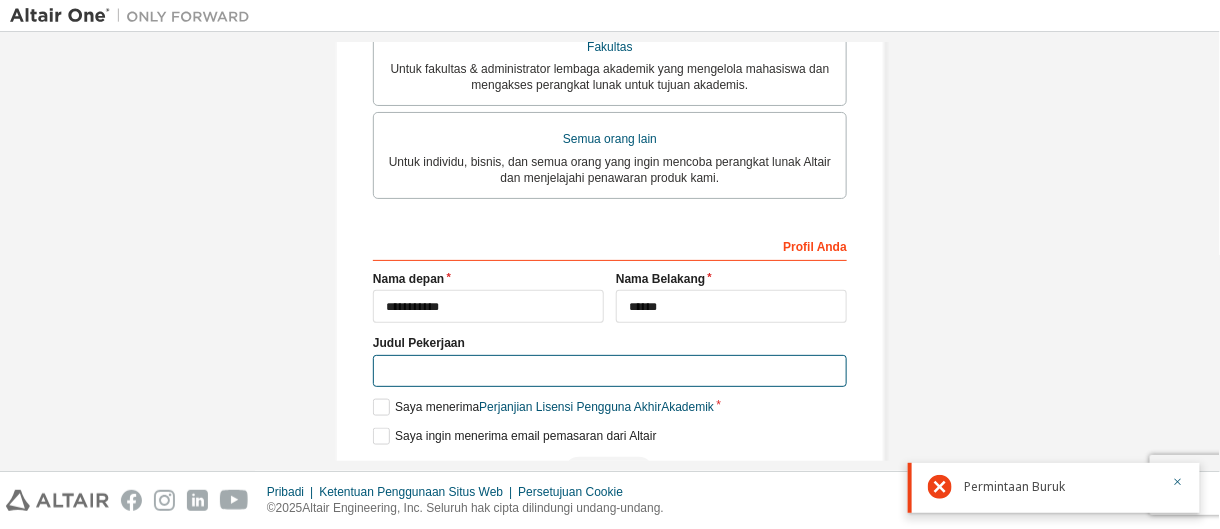 click at bounding box center [610, 371] 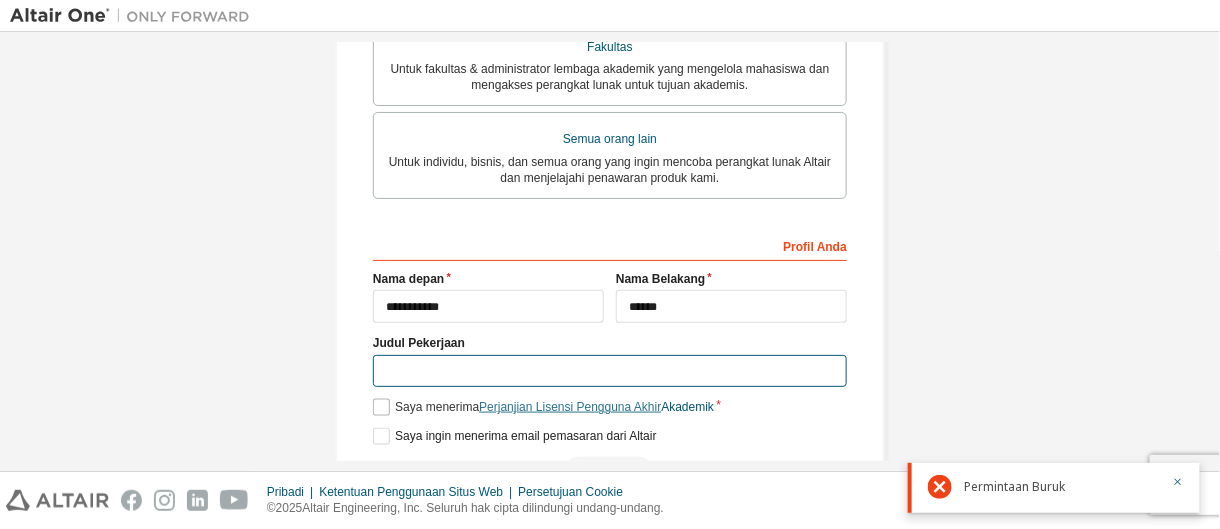 type on "*******" 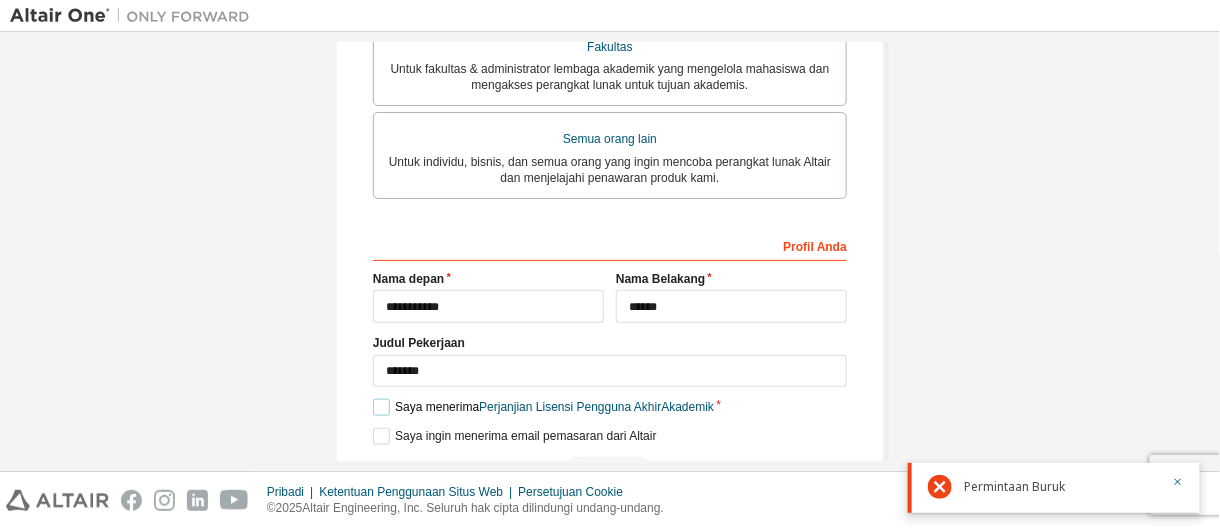 click on "Saya menerima  Perjanjian Lisensi Pengguna Akhir  Akademik" at bounding box center [543, 407] 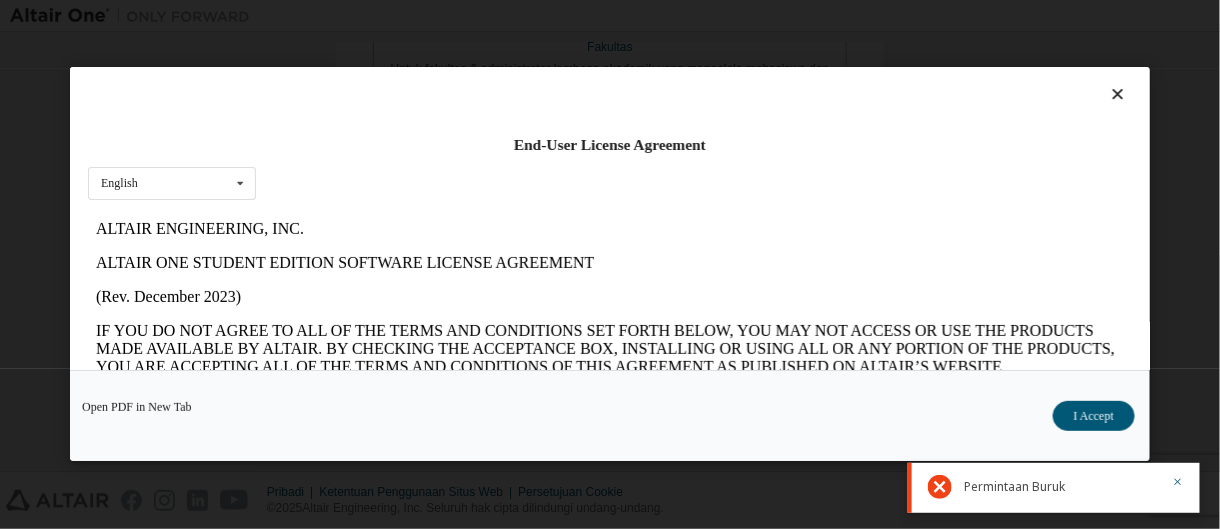 scroll, scrollTop: 0, scrollLeft: 0, axis: both 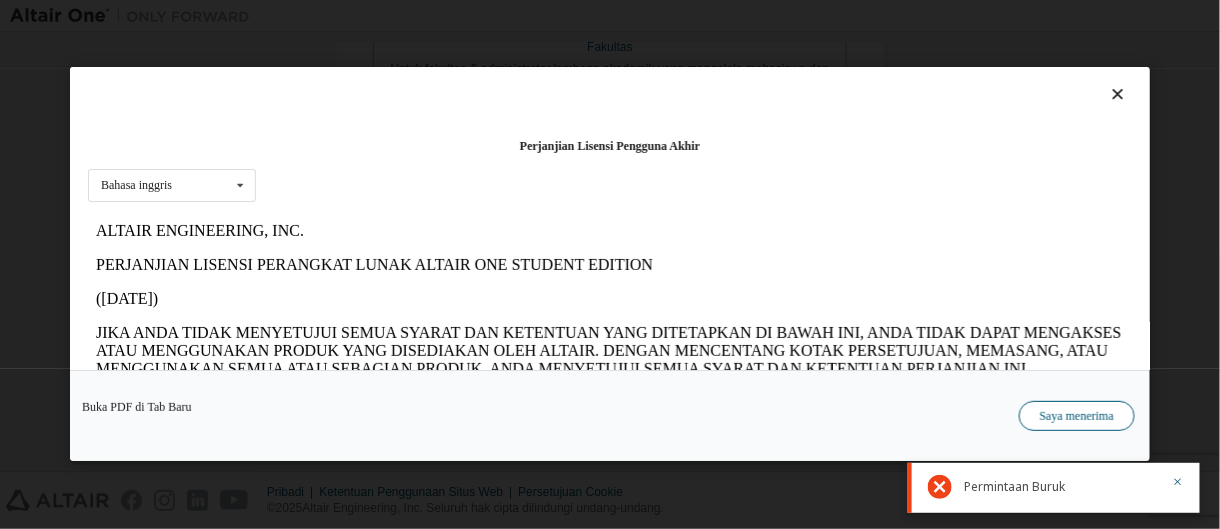 click on "Saya menerima" at bounding box center [1077, 417] 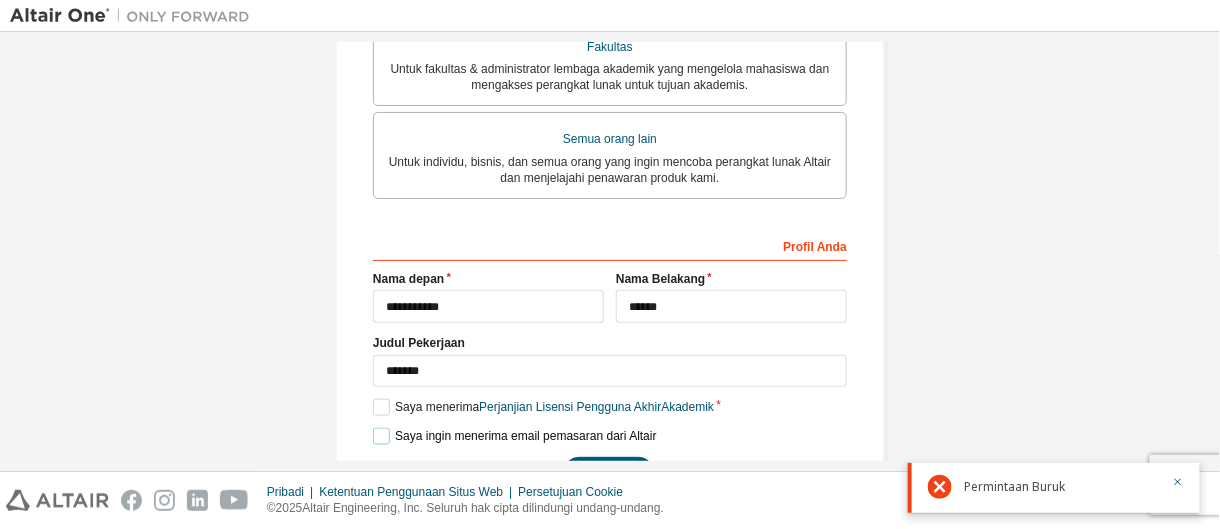 click on "Saya ingin menerima email pemasaran dari Altair" at bounding box center (515, 436) 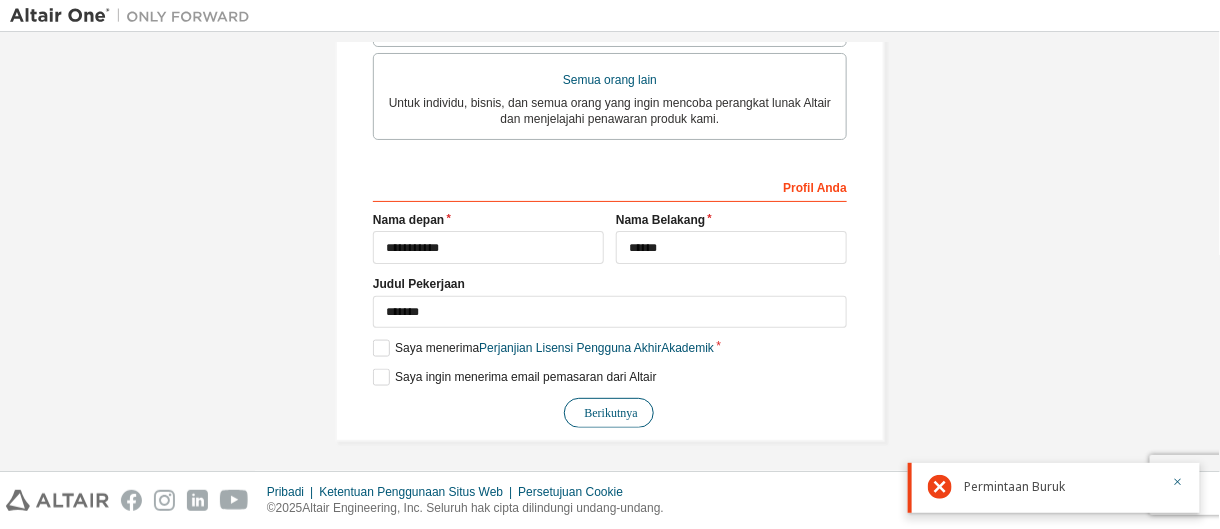click on "Berikutnya" at bounding box center [611, 413] 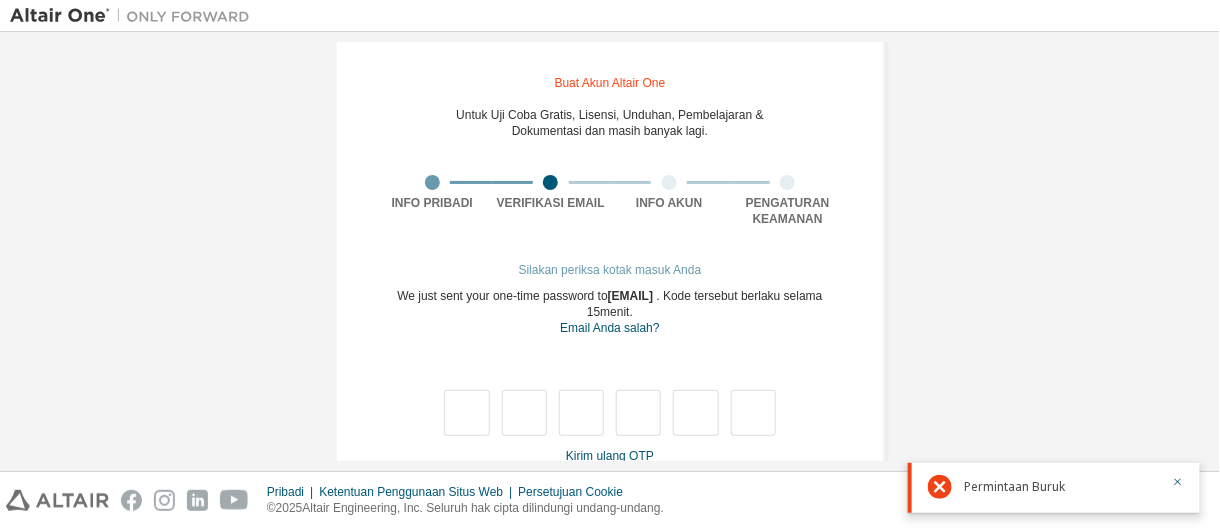 scroll, scrollTop: 0, scrollLeft: 0, axis: both 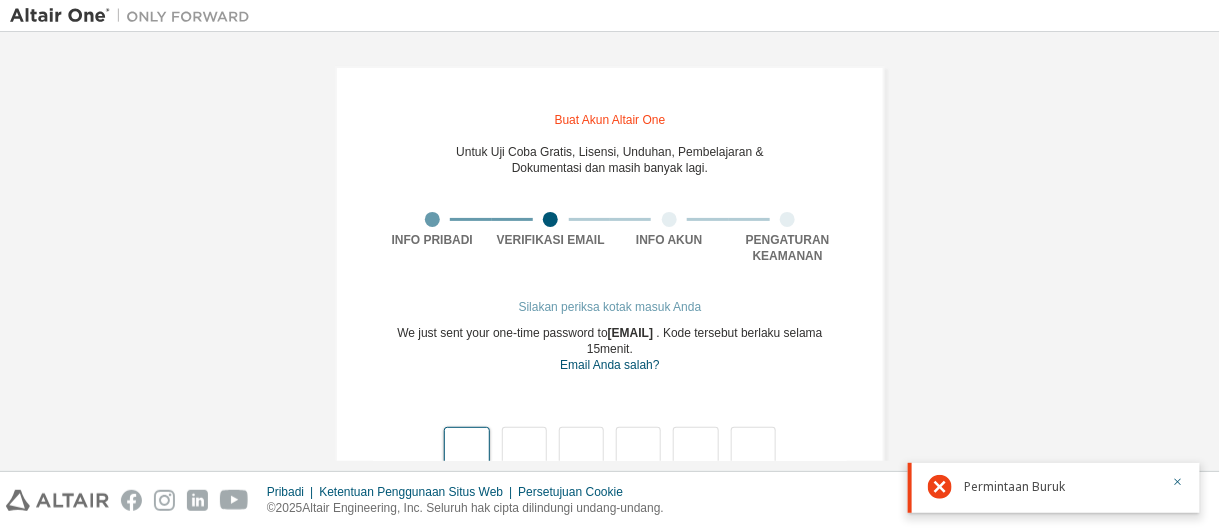 type on "*" 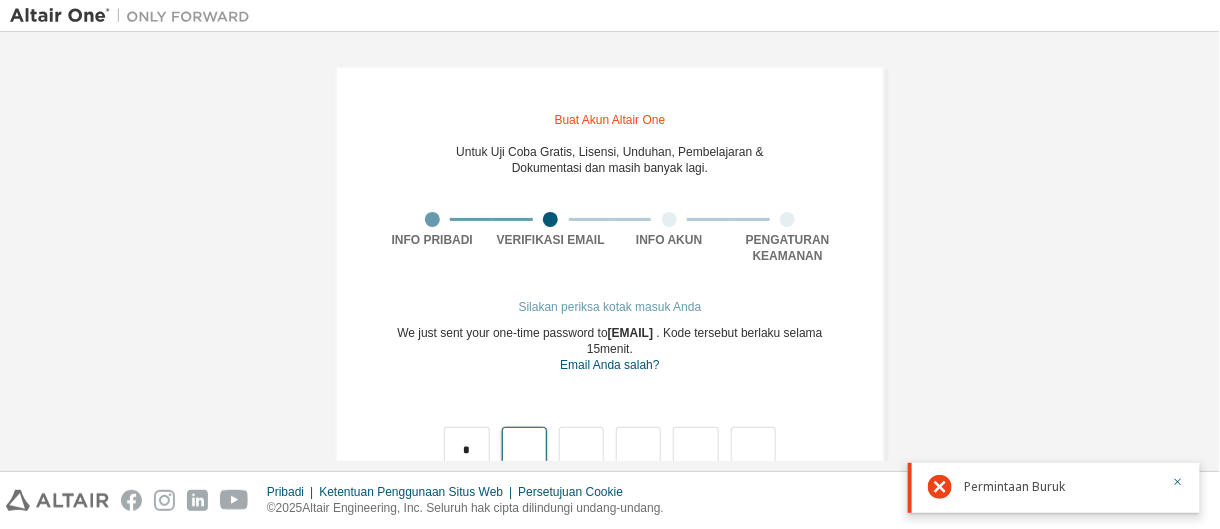 scroll, scrollTop: 11, scrollLeft: 0, axis: vertical 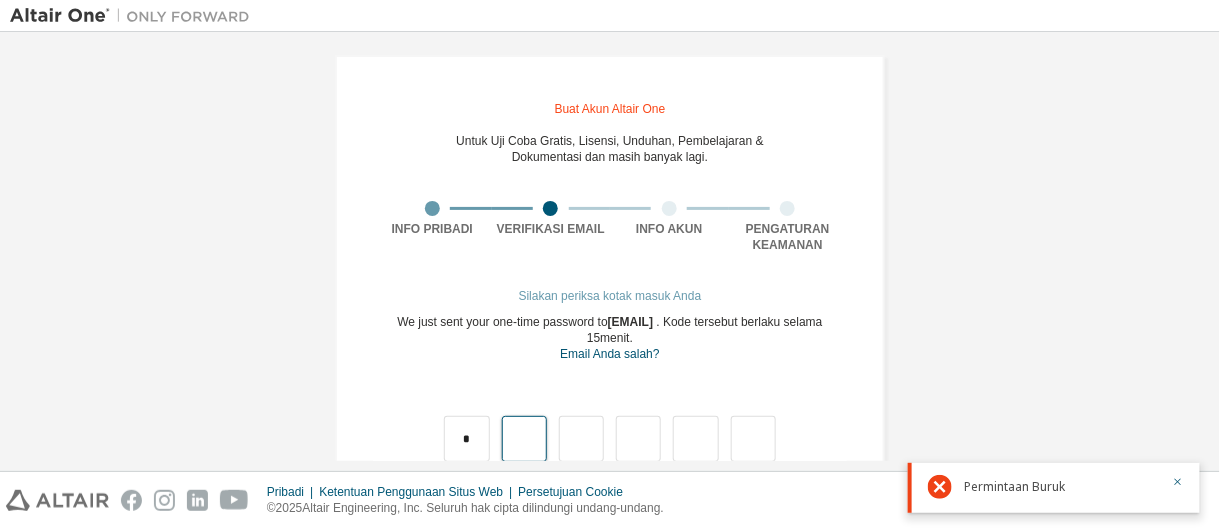 type on "*" 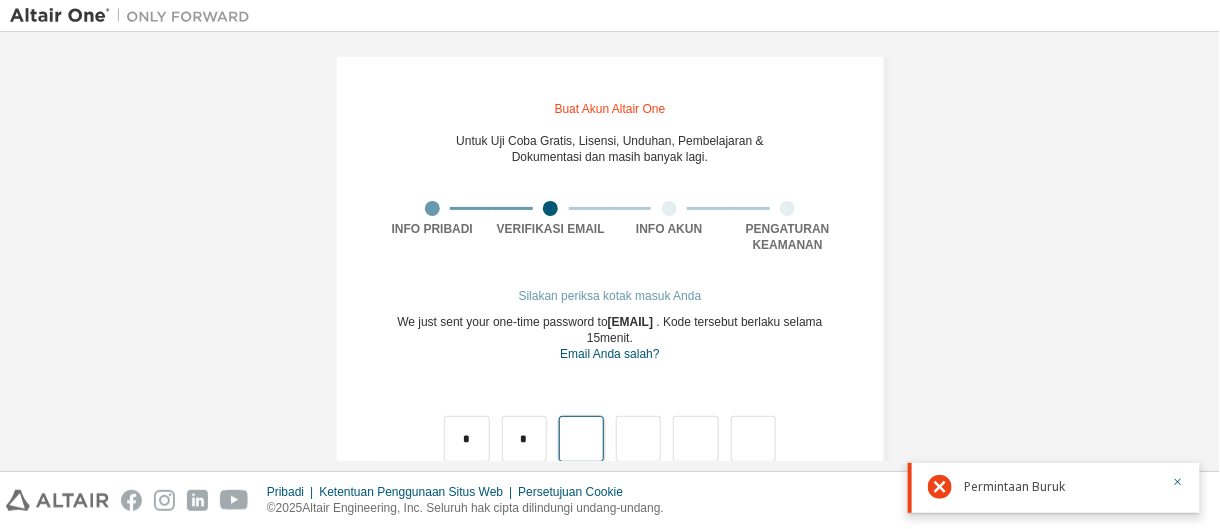 type on "*" 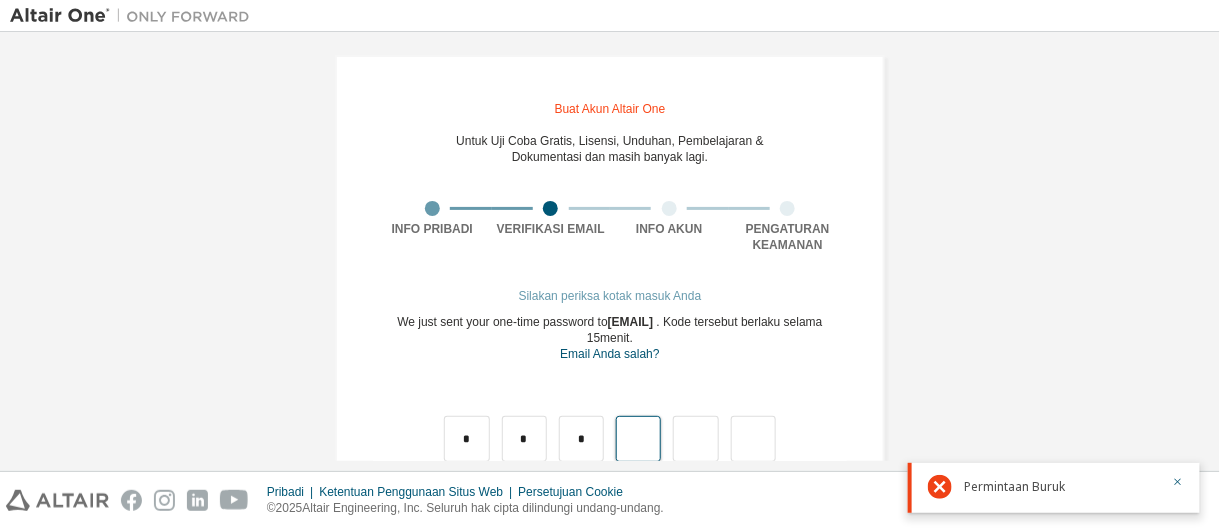 type on "*" 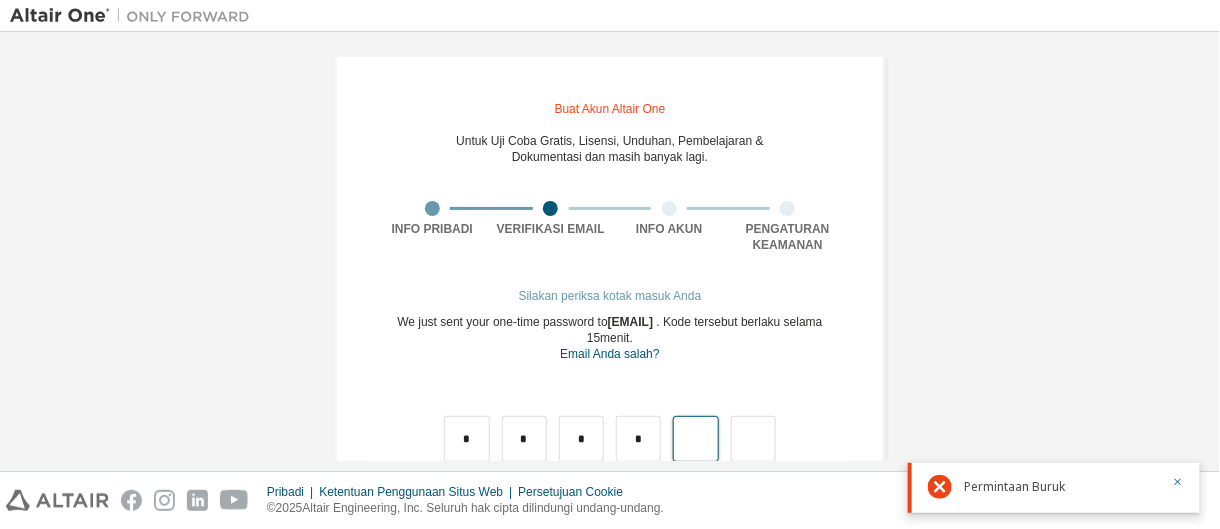 type on "*" 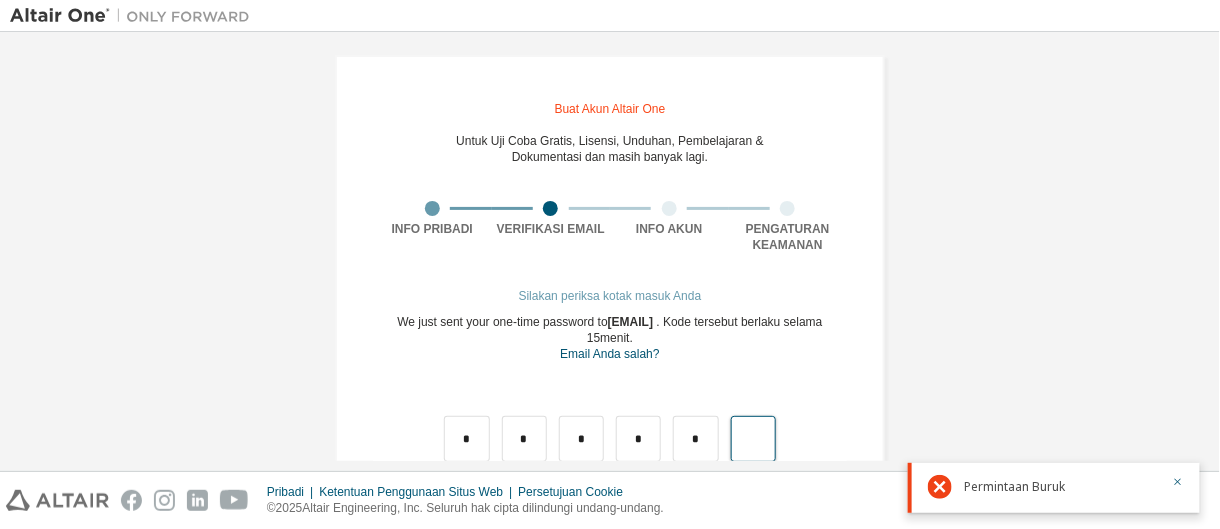 type on "*" 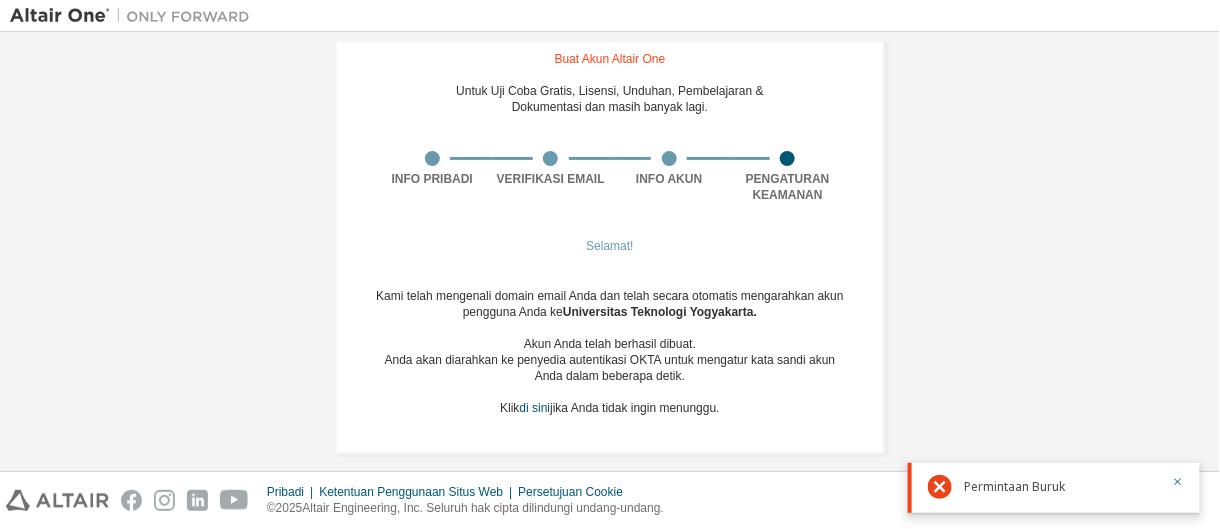 scroll, scrollTop: 77, scrollLeft: 0, axis: vertical 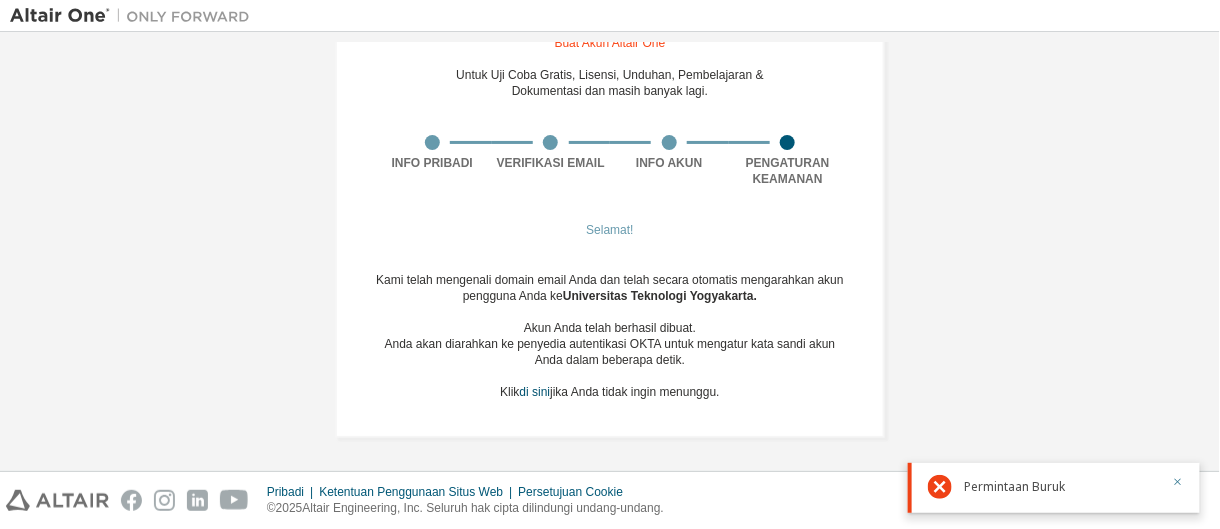 click 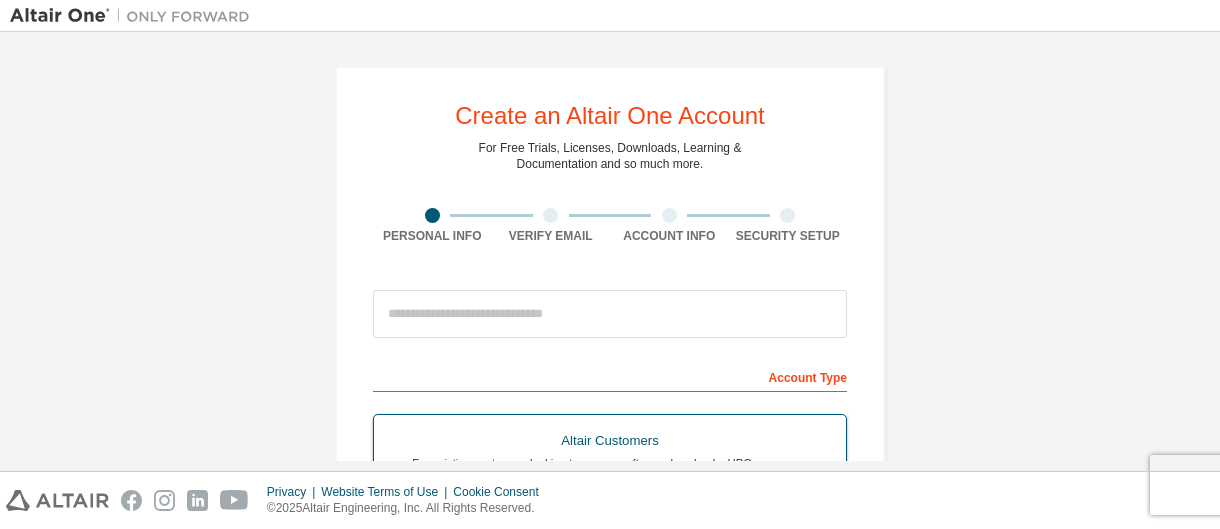 scroll, scrollTop: 0, scrollLeft: 0, axis: both 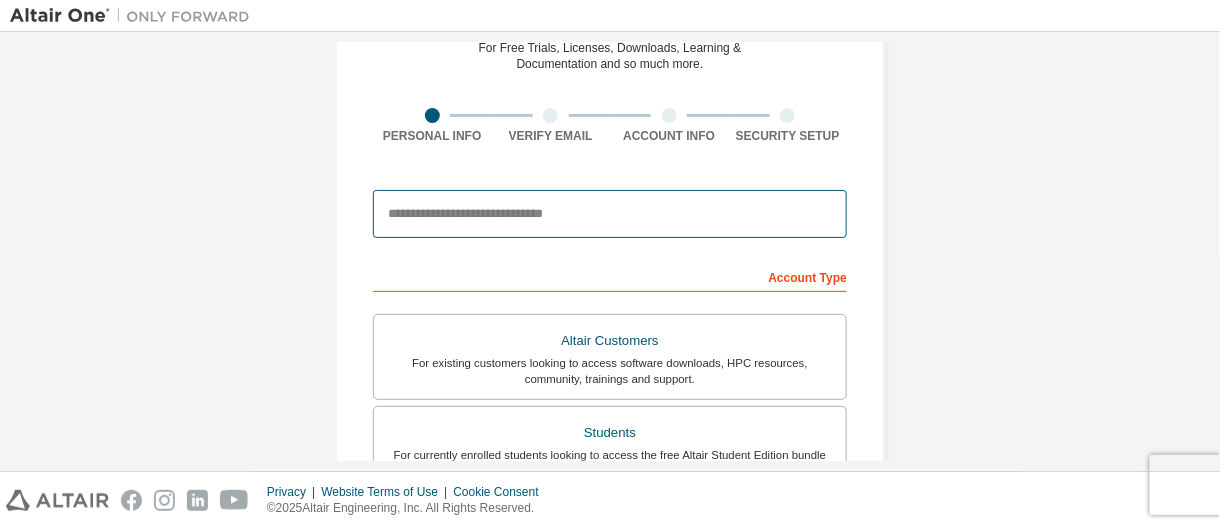 click at bounding box center (610, 214) 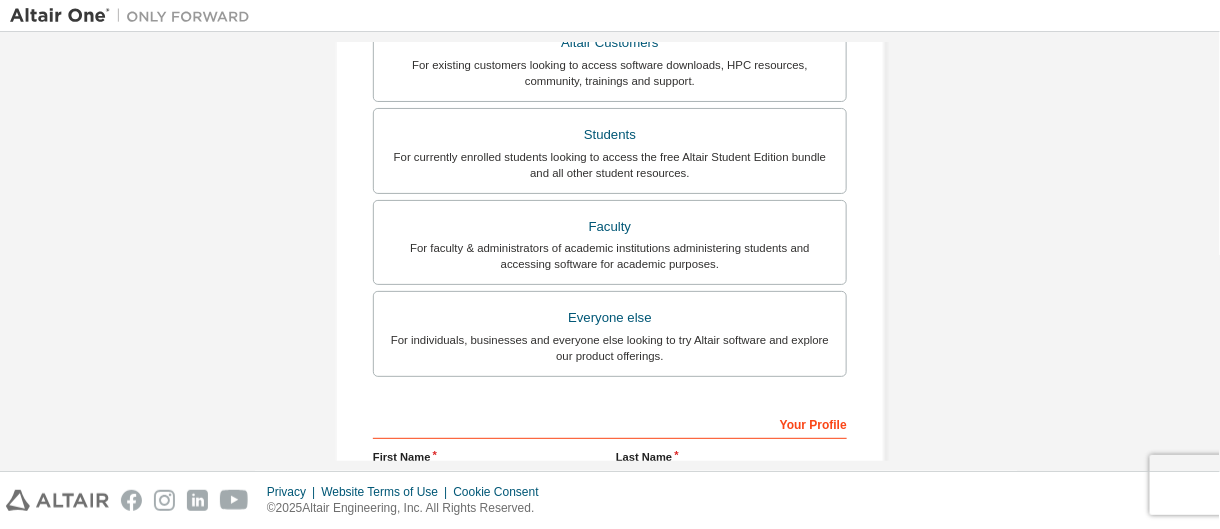 scroll, scrollTop: 263, scrollLeft: 0, axis: vertical 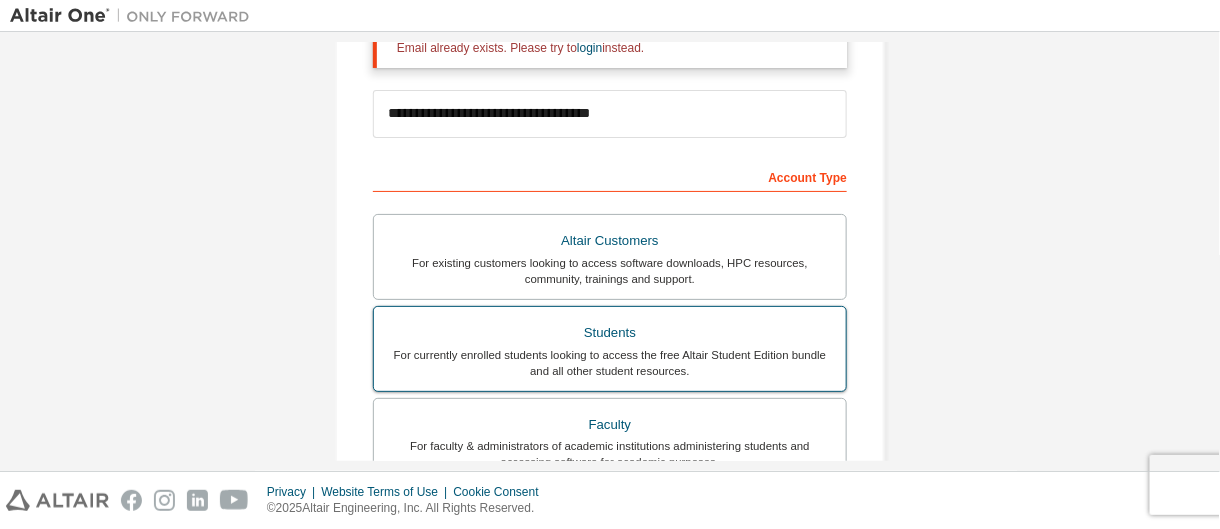 click on "Students" at bounding box center [610, 333] 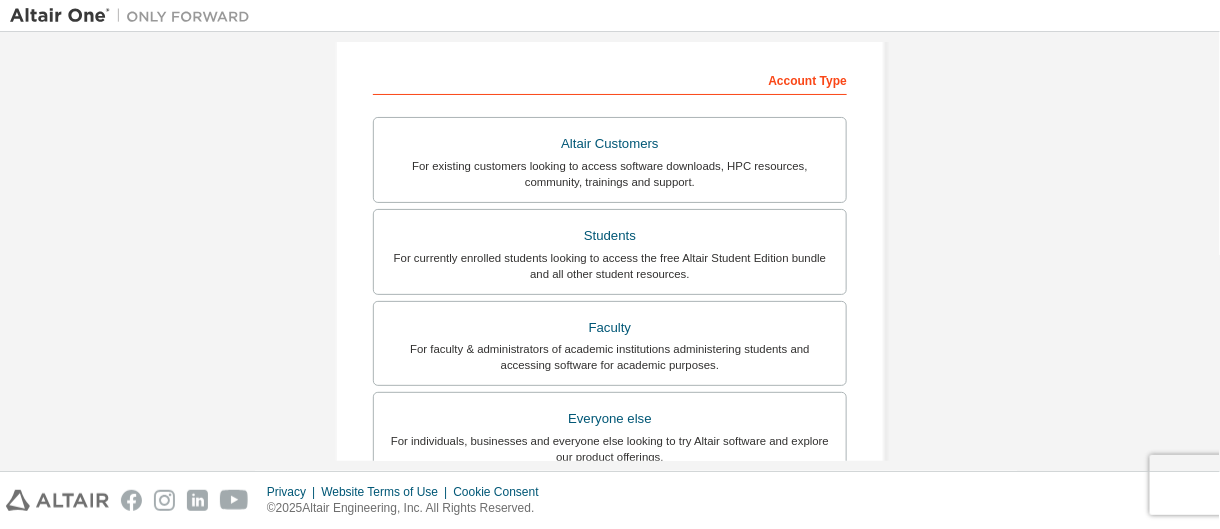 scroll, scrollTop: 700, scrollLeft: 0, axis: vertical 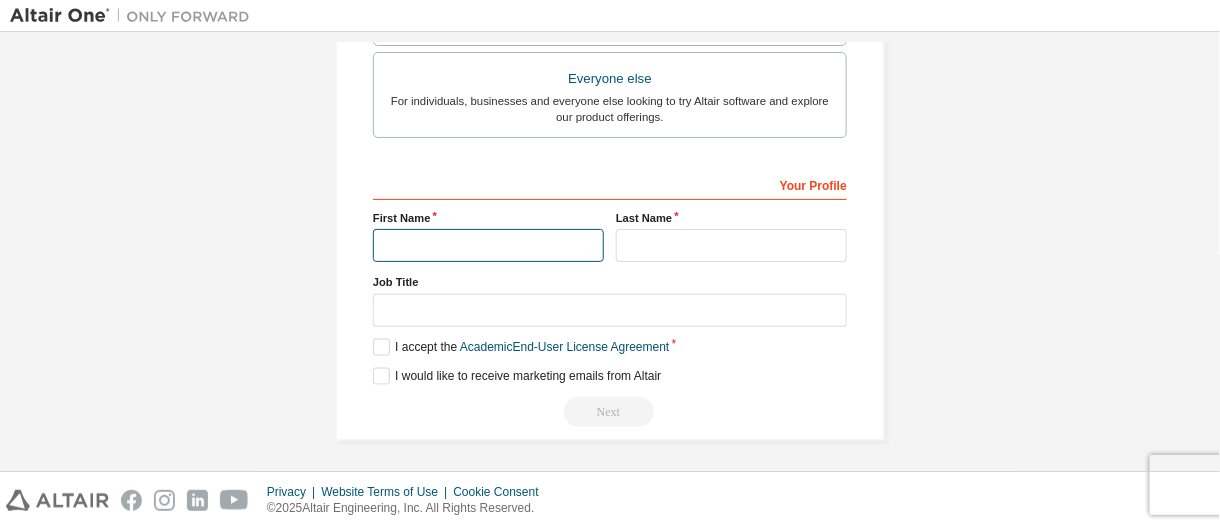 click at bounding box center [488, 245] 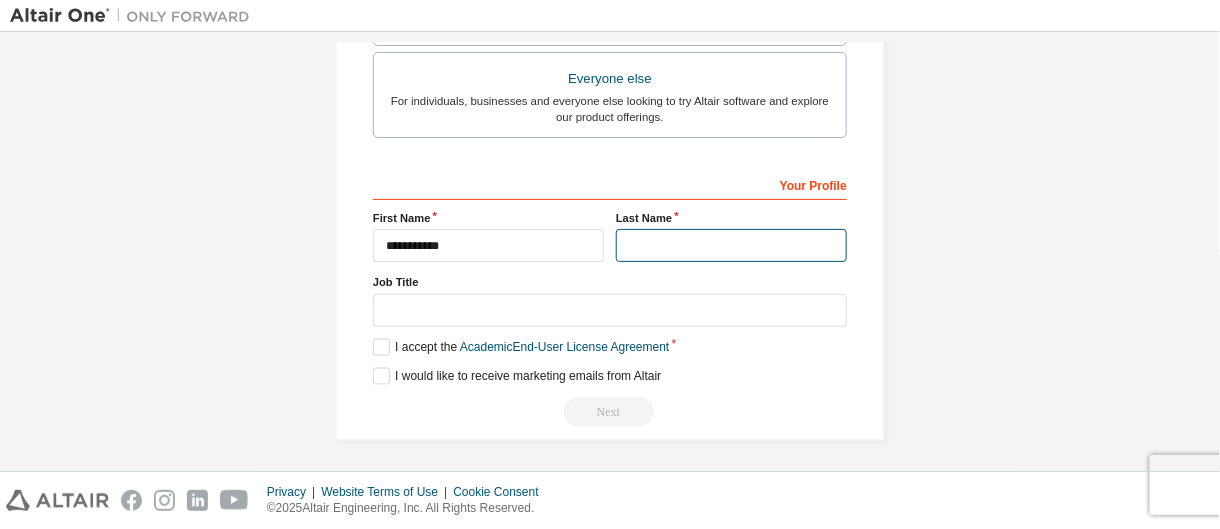 click at bounding box center (731, 245) 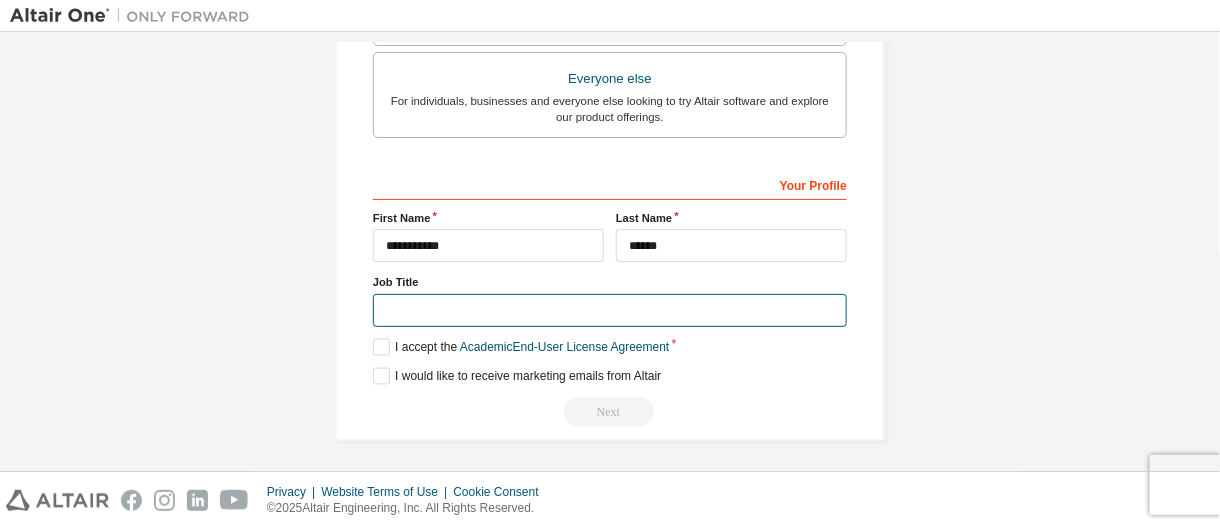 click at bounding box center [610, 310] 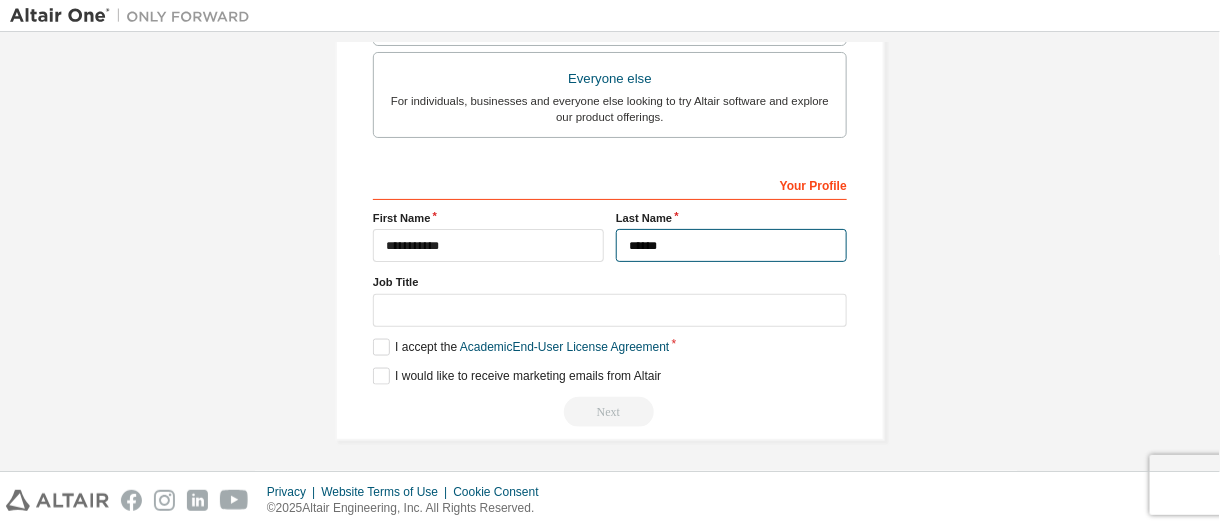 click on "******" at bounding box center (731, 245) 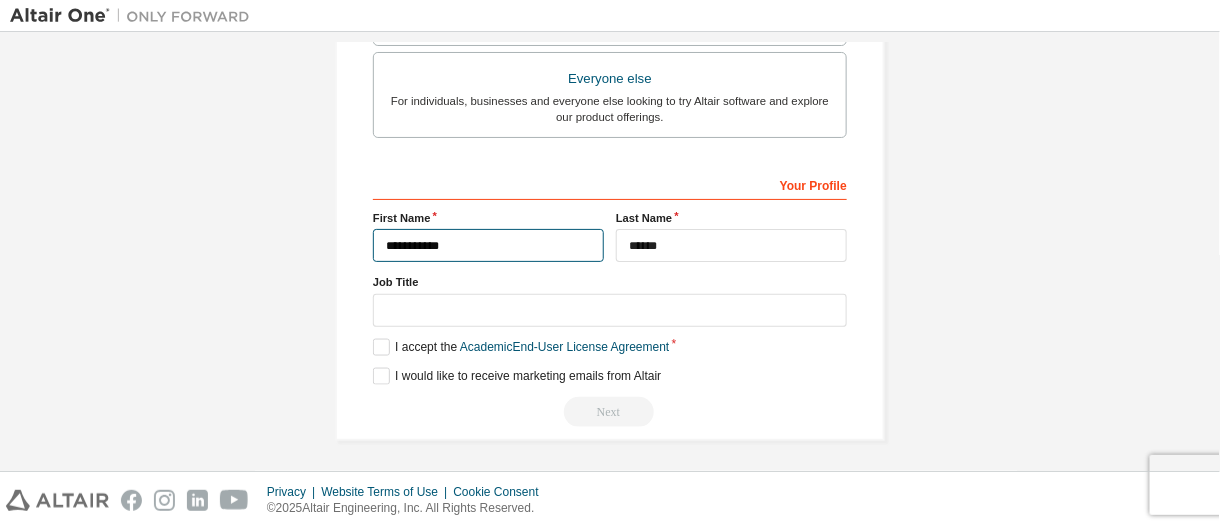 click on "**********" at bounding box center (488, 245) 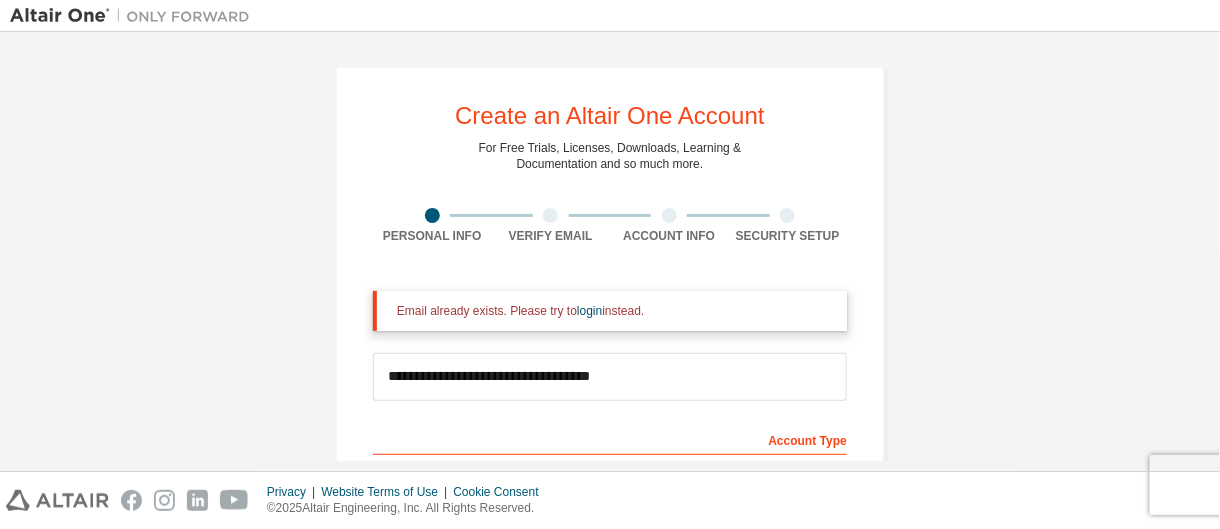 scroll, scrollTop: 100, scrollLeft: 0, axis: vertical 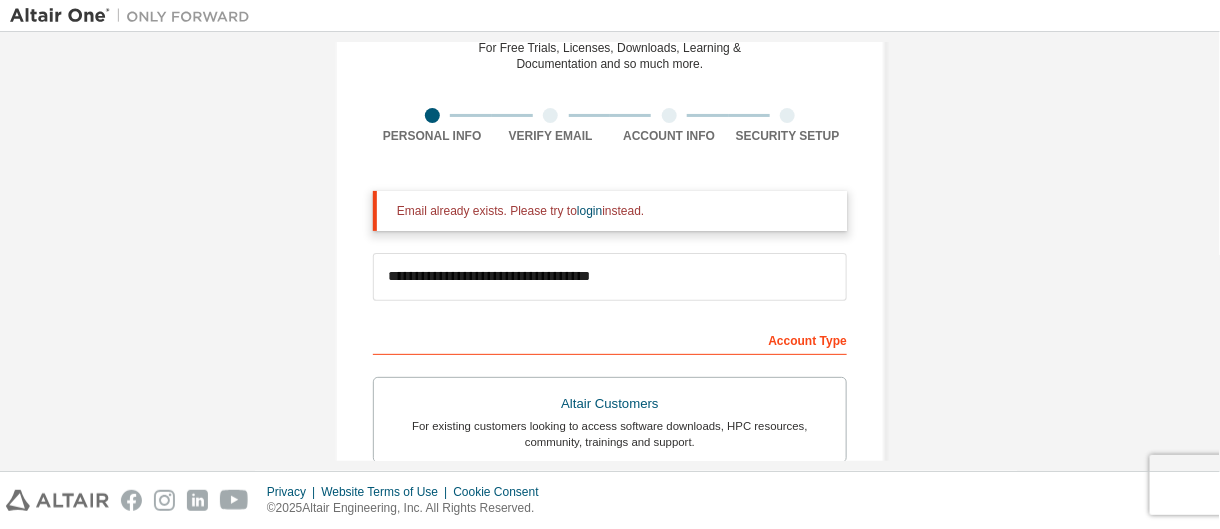 click on "login" at bounding box center (589, 211) 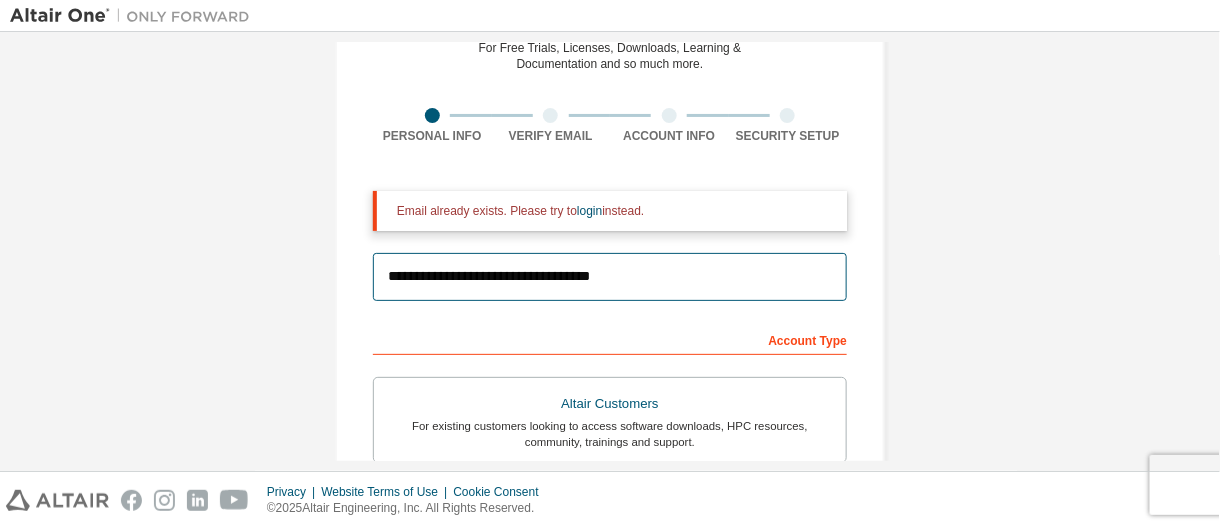 click on "**********" at bounding box center (610, 277) 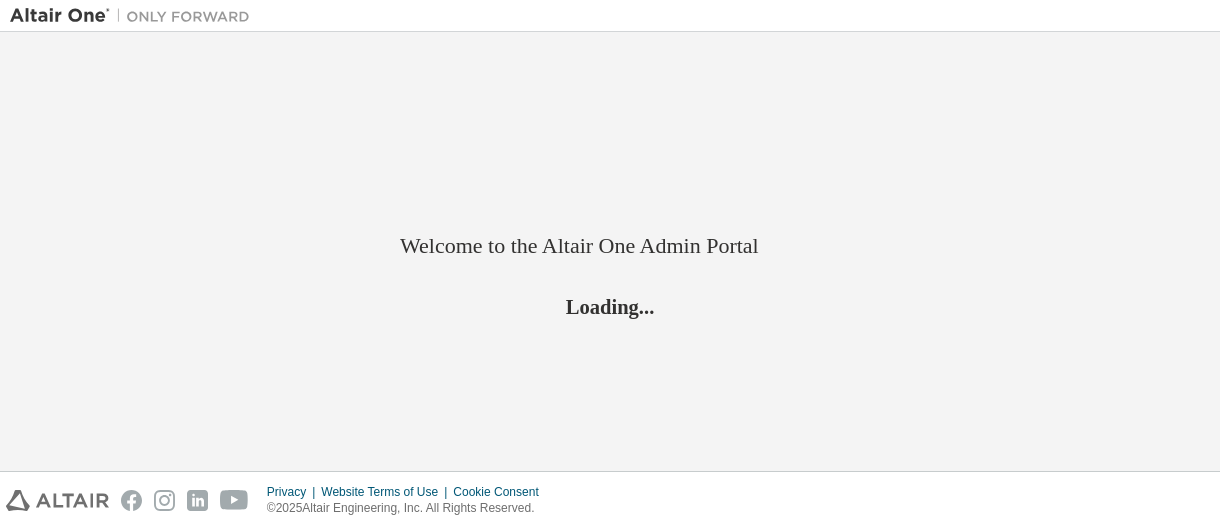 scroll, scrollTop: 0, scrollLeft: 0, axis: both 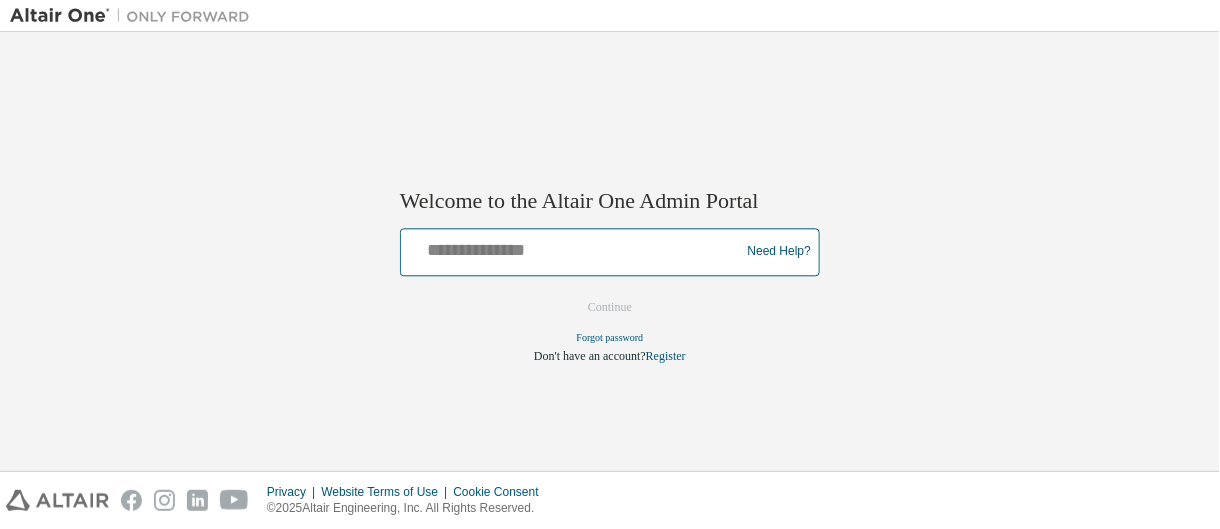 click at bounding box center (573, 247) 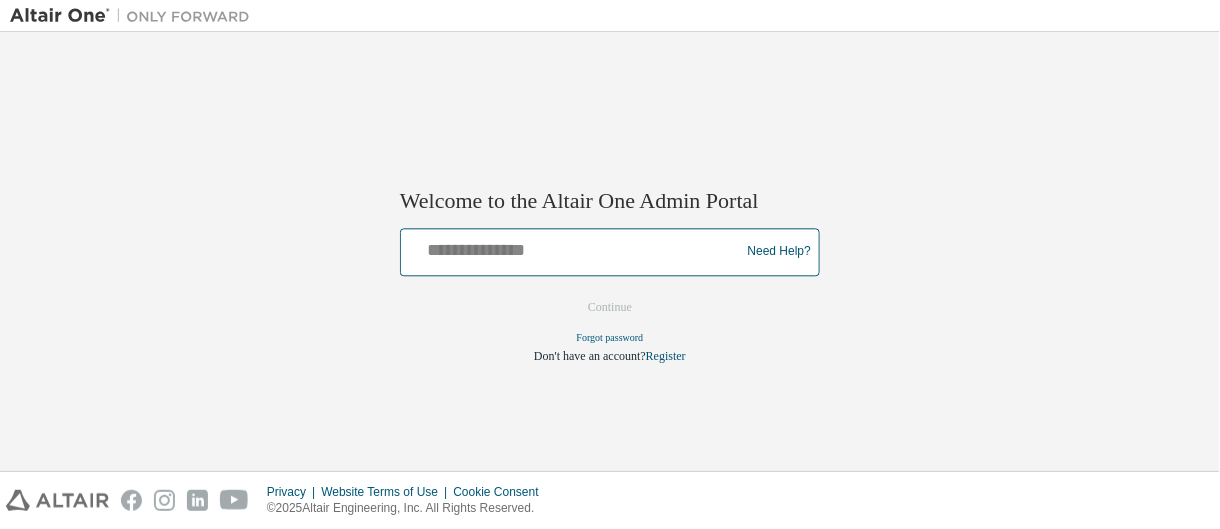 type on "**********" 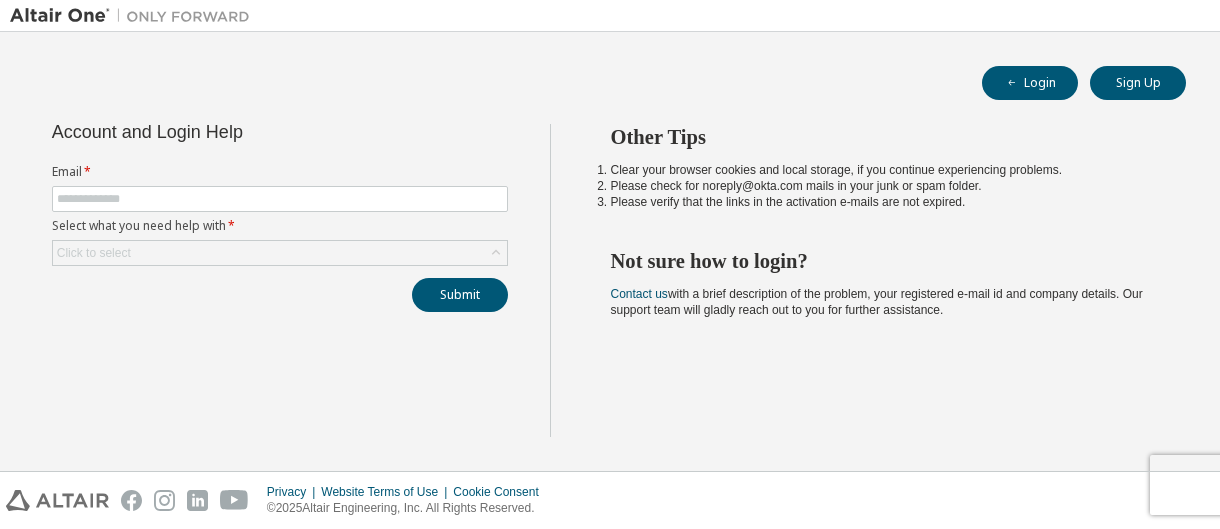 scroll, scrollTop: 0, scrollLeft: 0, axis: both 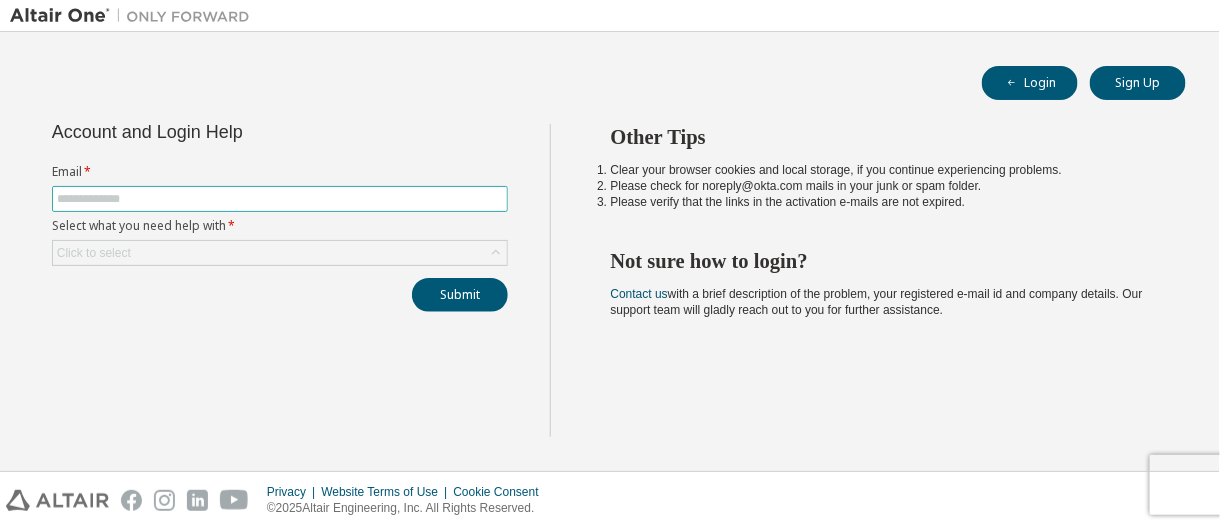 click at bounding box center [280, 199] 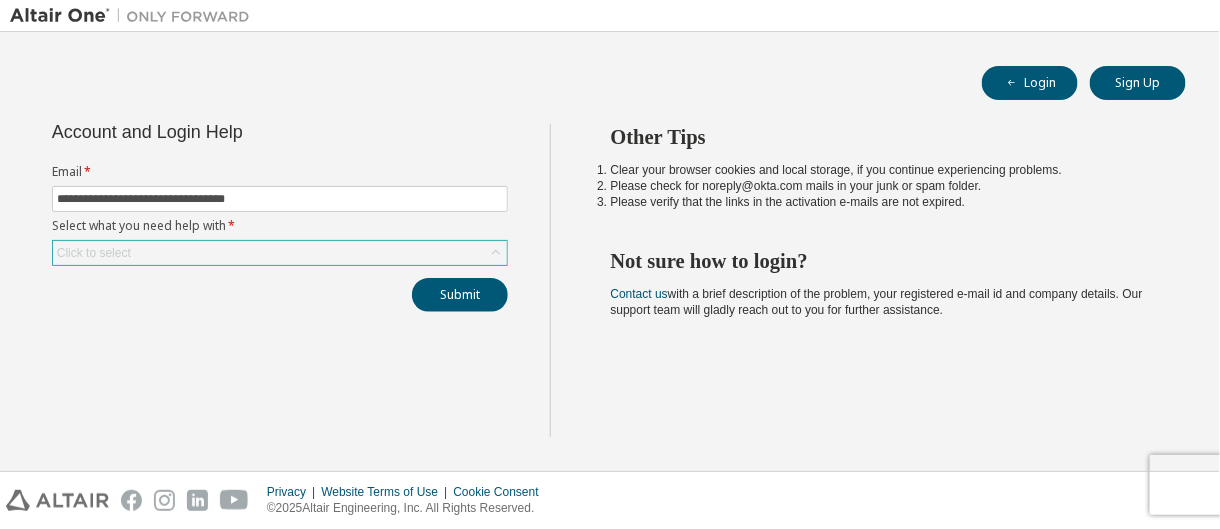 click on "Click to select" at bounding box center (280, 253) 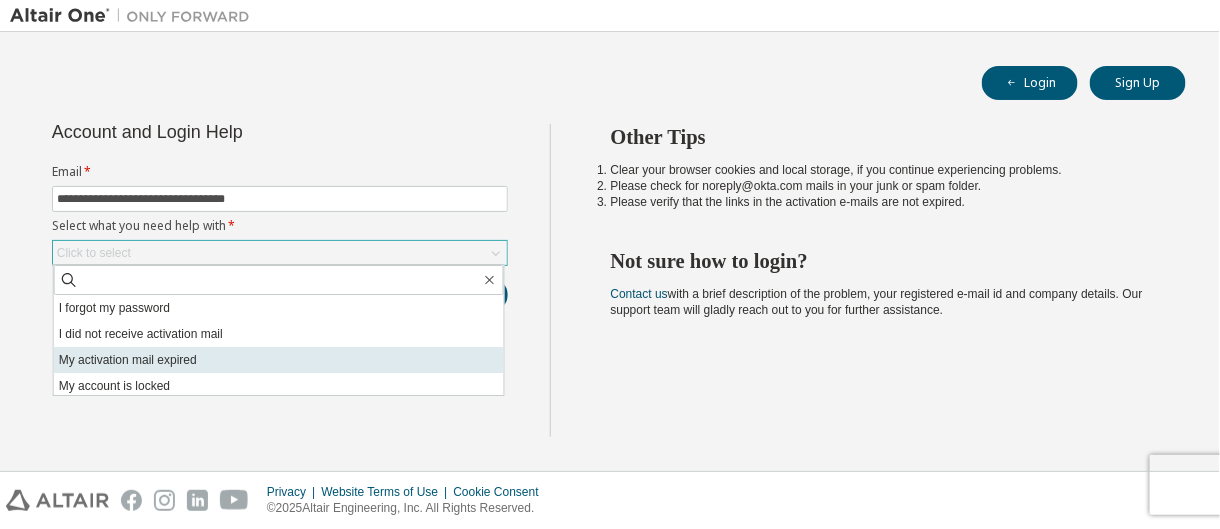 scroll, scrollTop: 56, scrollLeft: 0, axis: vertical 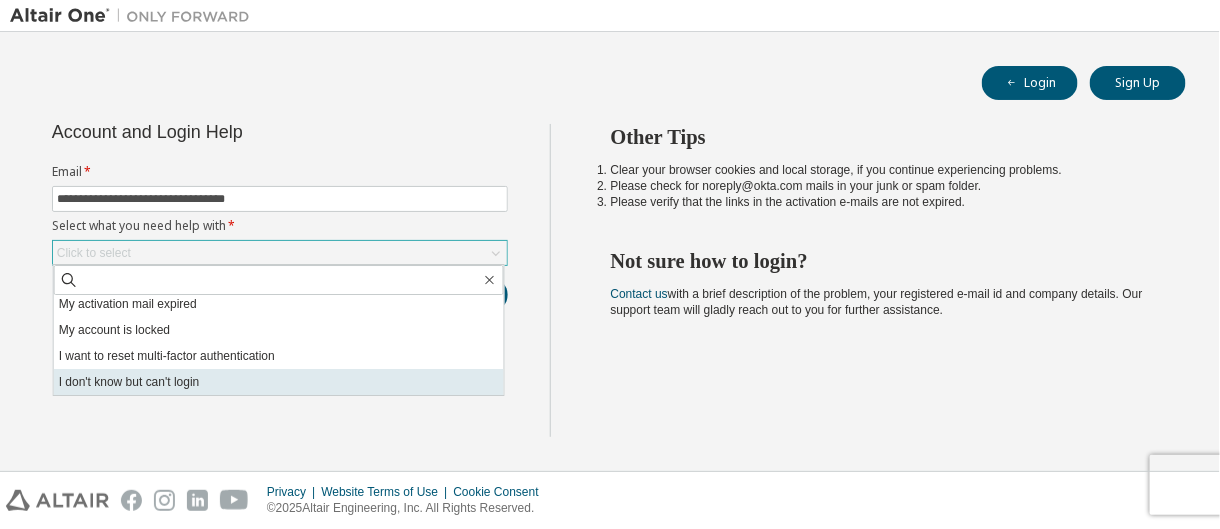 click on "I don't know but can't login" at bounding box center [279, 382] 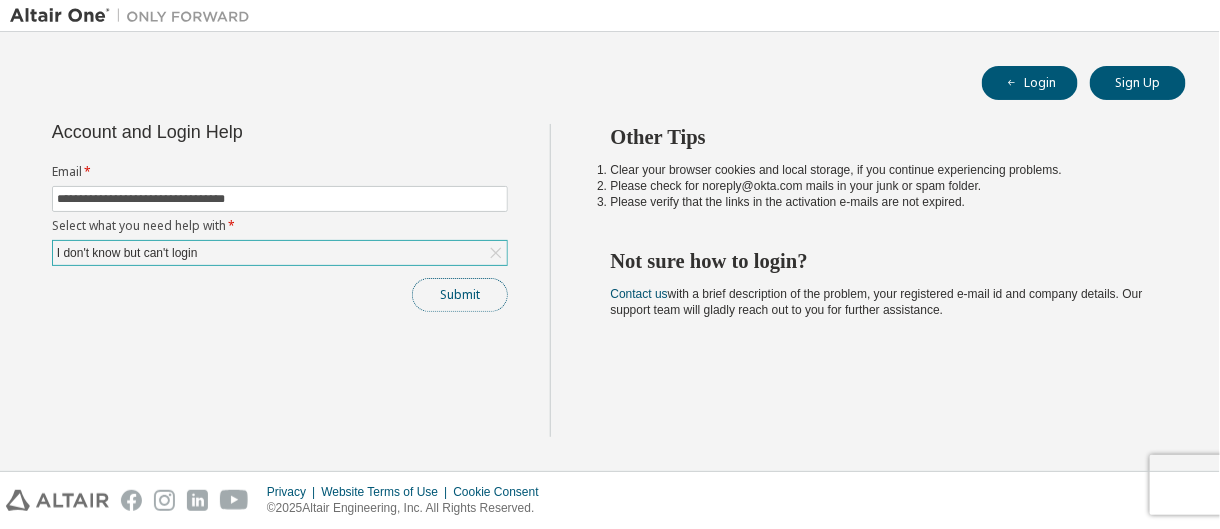 click on "Submit" at bounding box center (460, 295) 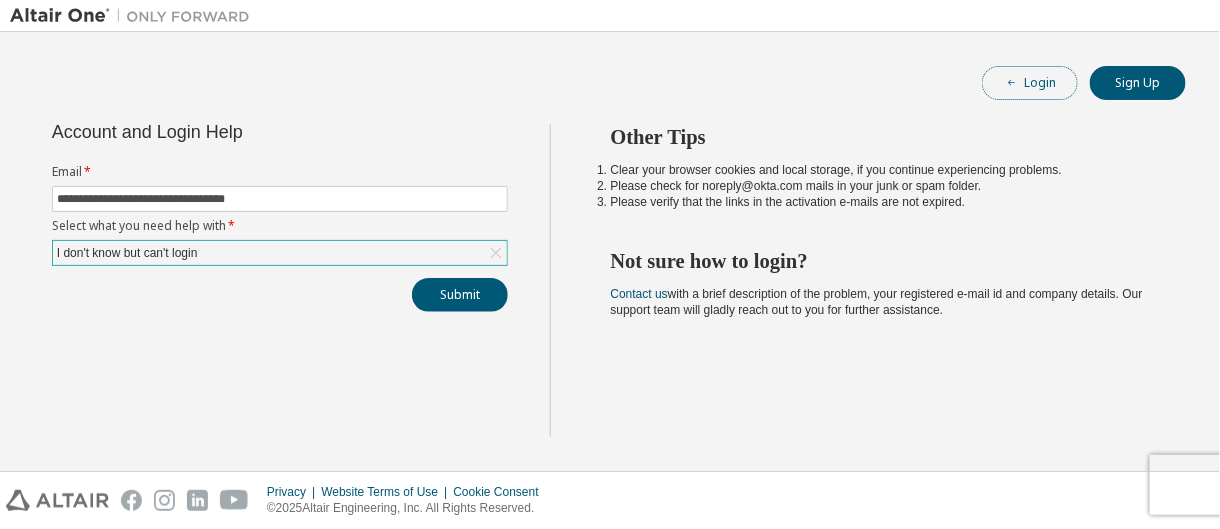 click on "Login" at bounding box center (1030, 83) 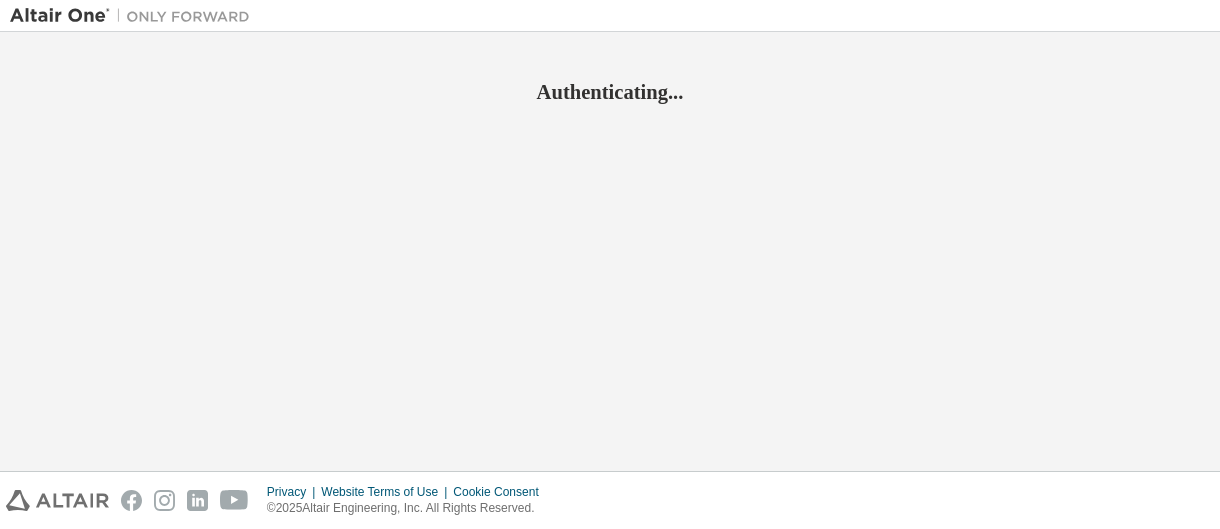 scroll, scrollTop: 0, scrollLeft: 0, axis: both 